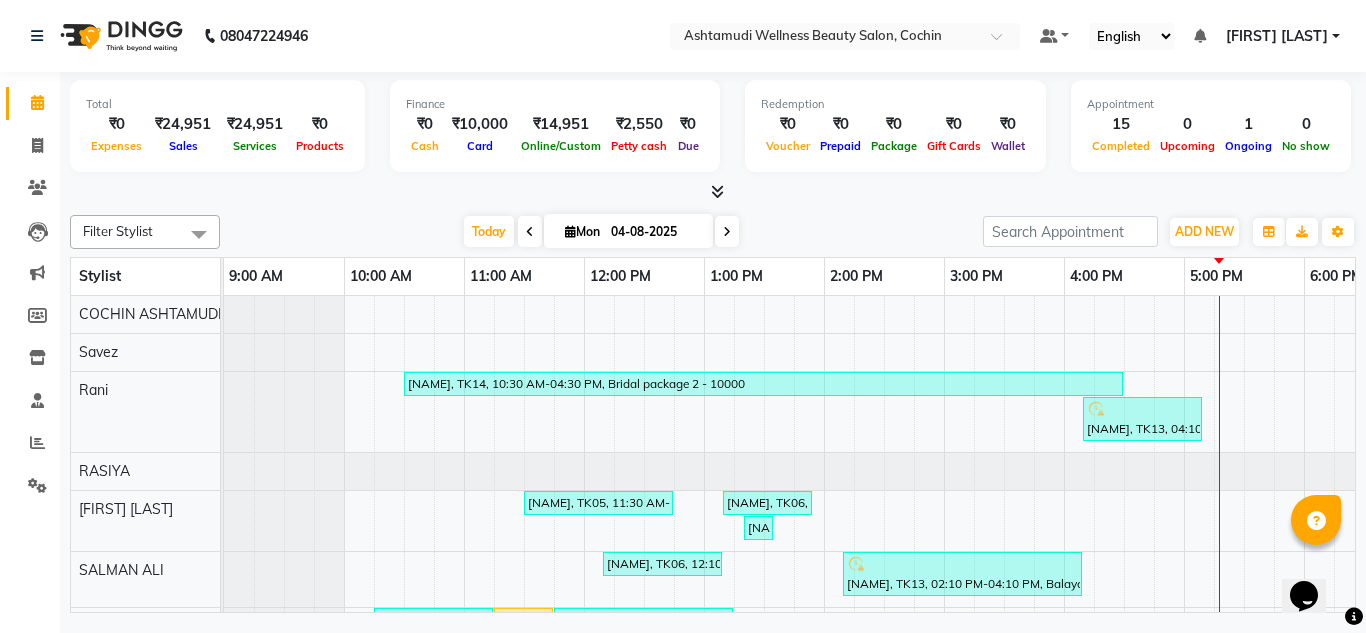 scroll, scrollTop: 0, scrollLeft: 0, axis: both 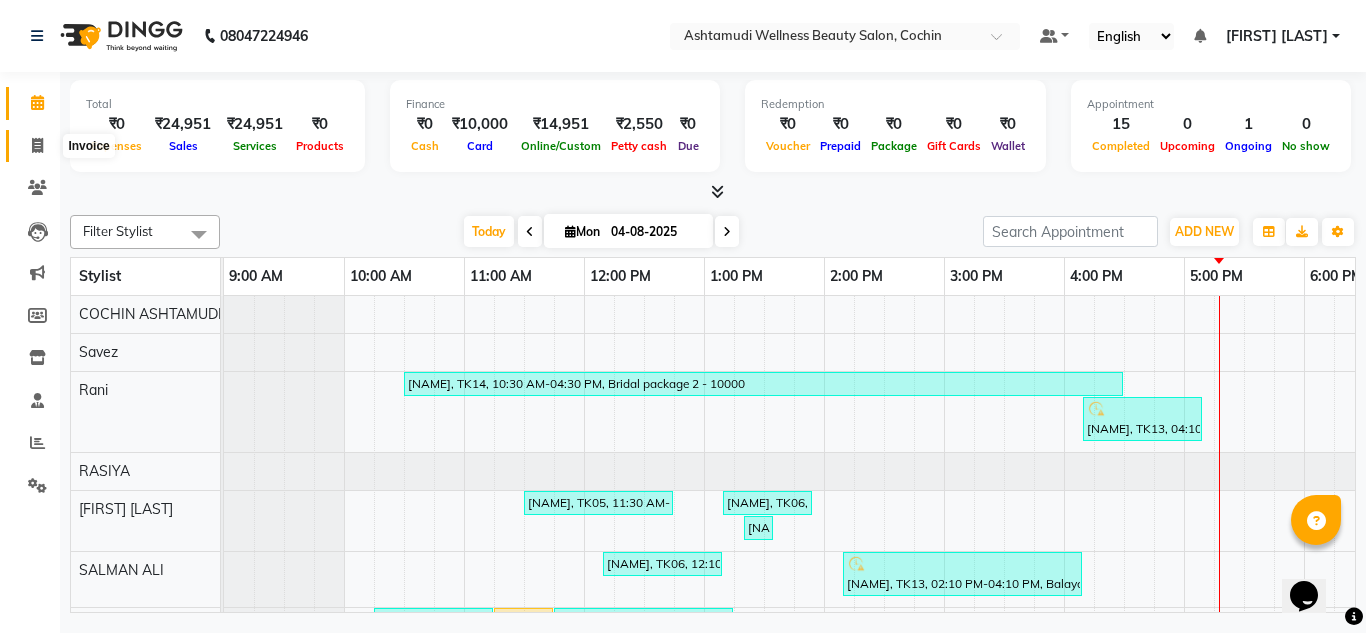 click 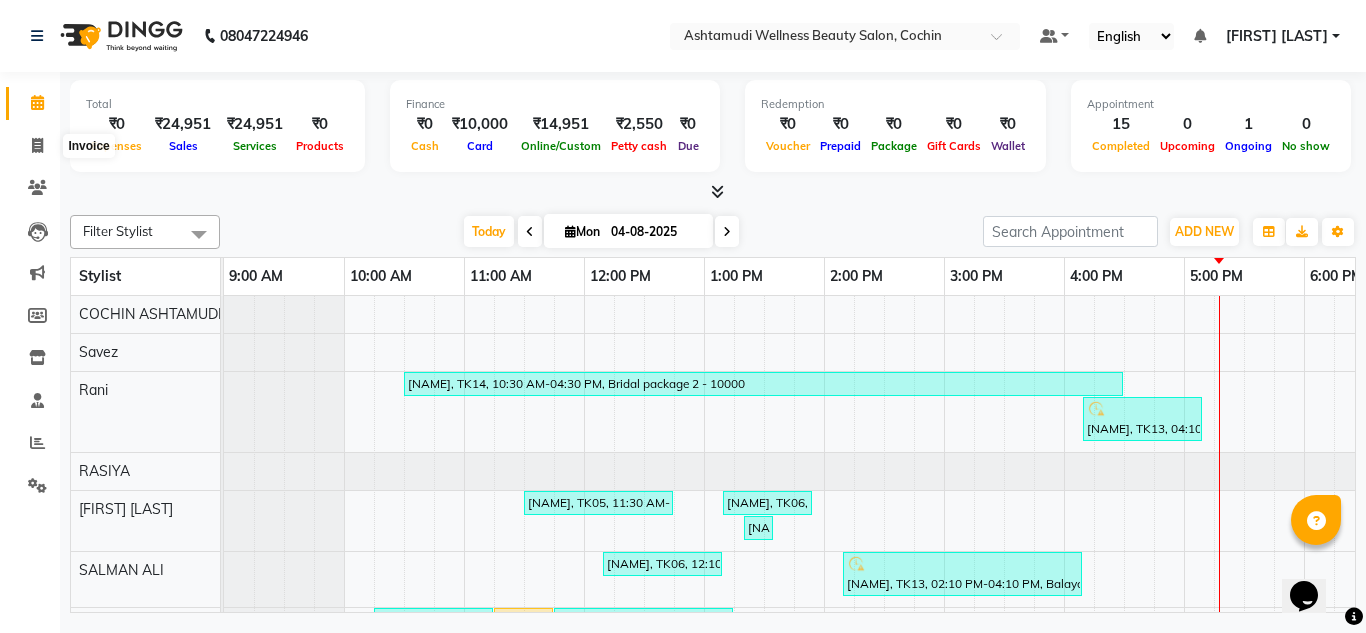 select on "4632" 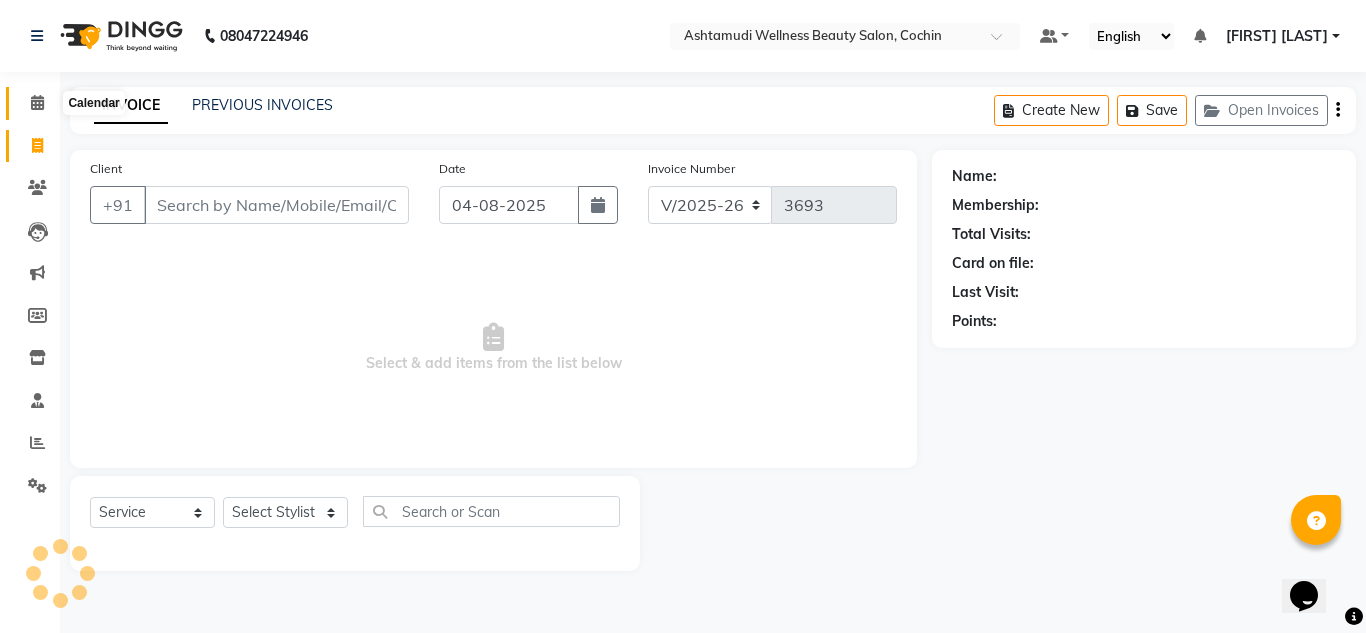 click 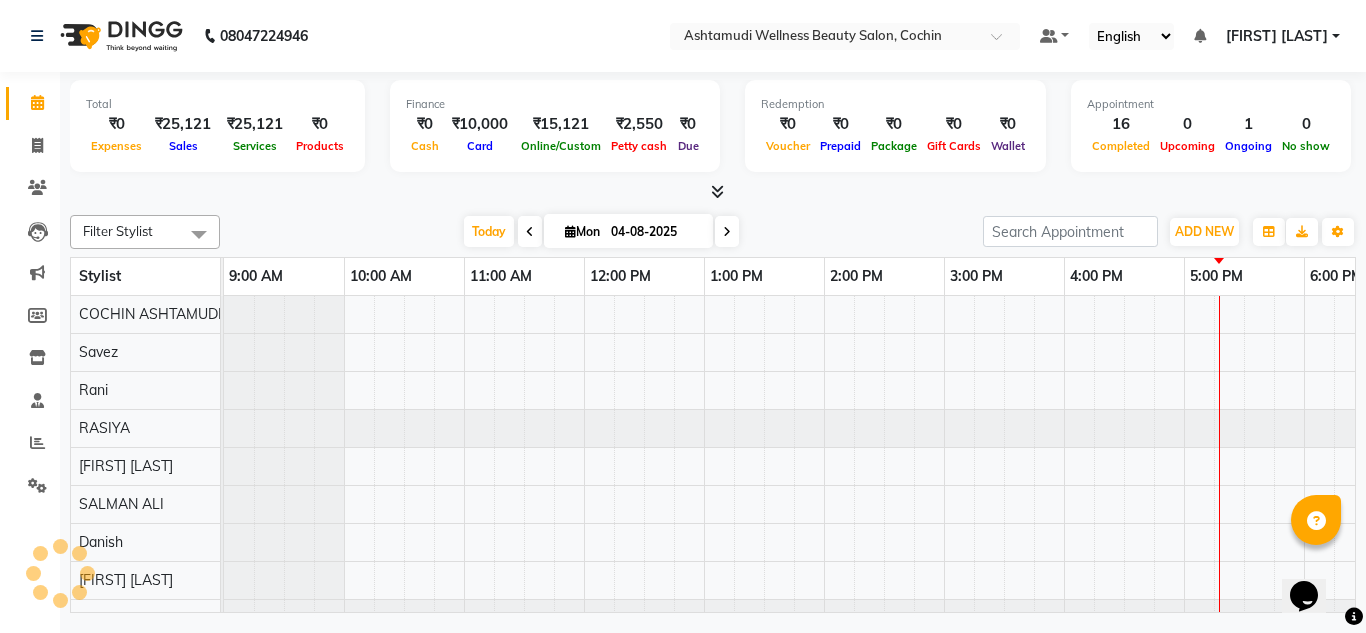 scroll, scrollTop: 0, scrollLeft: 0, axis: both 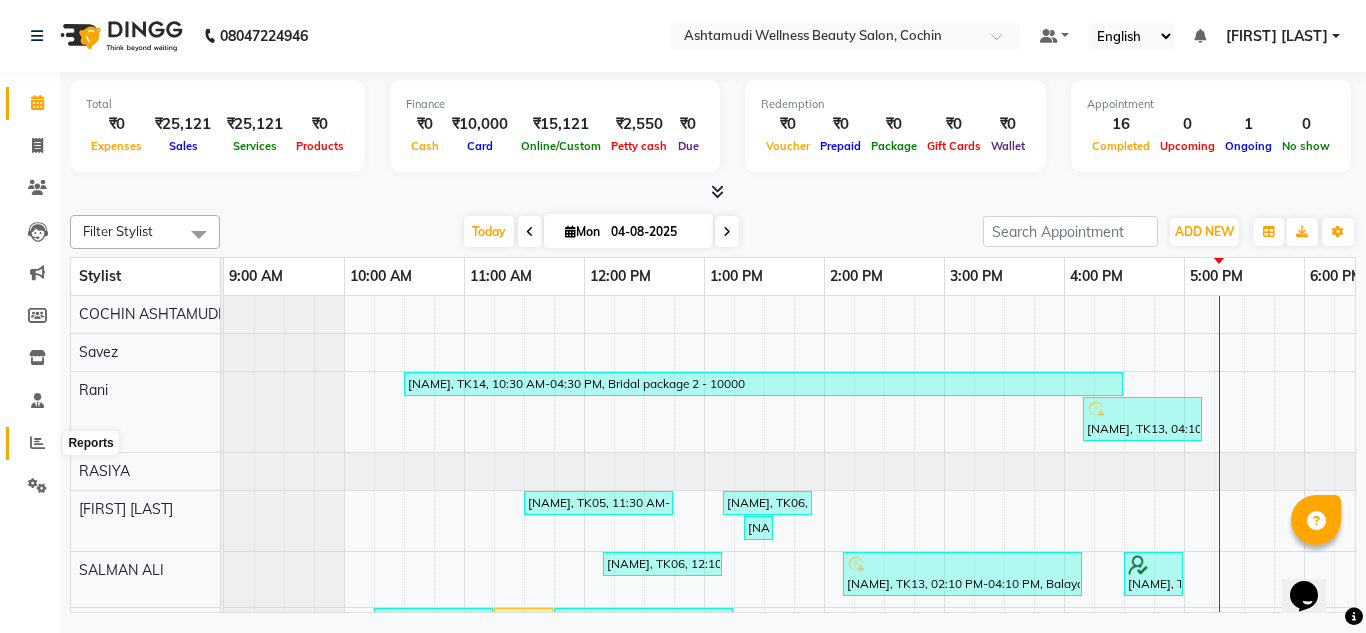 click 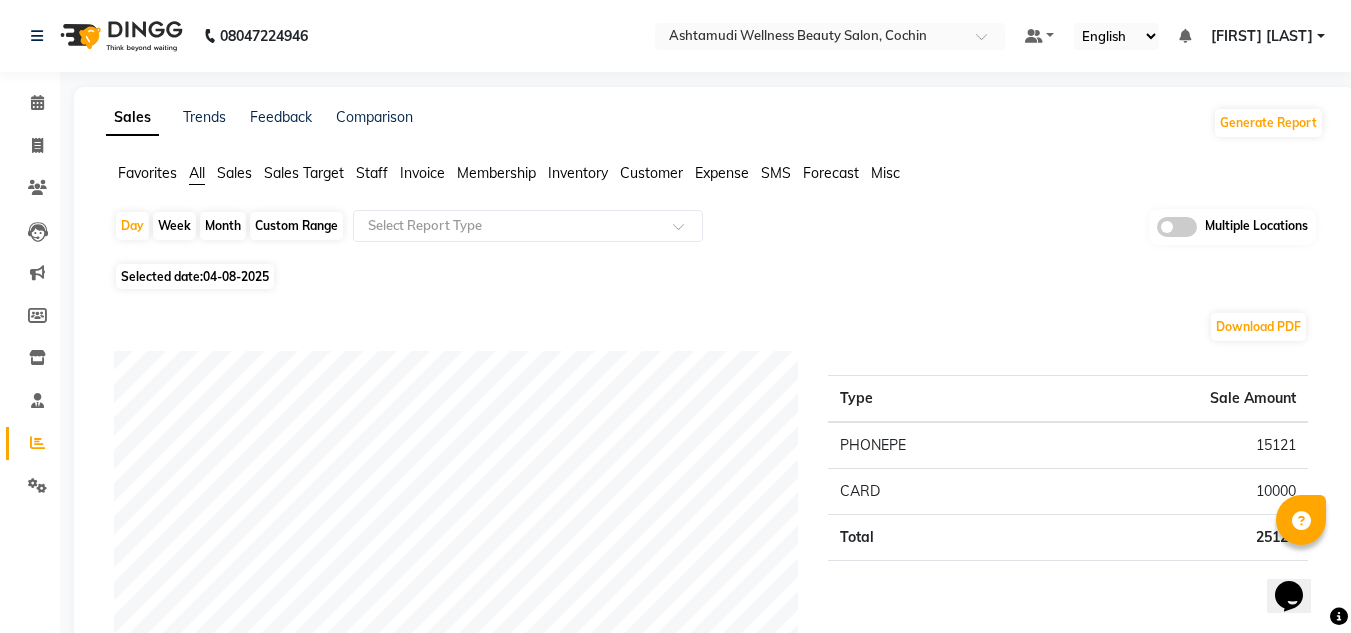 click 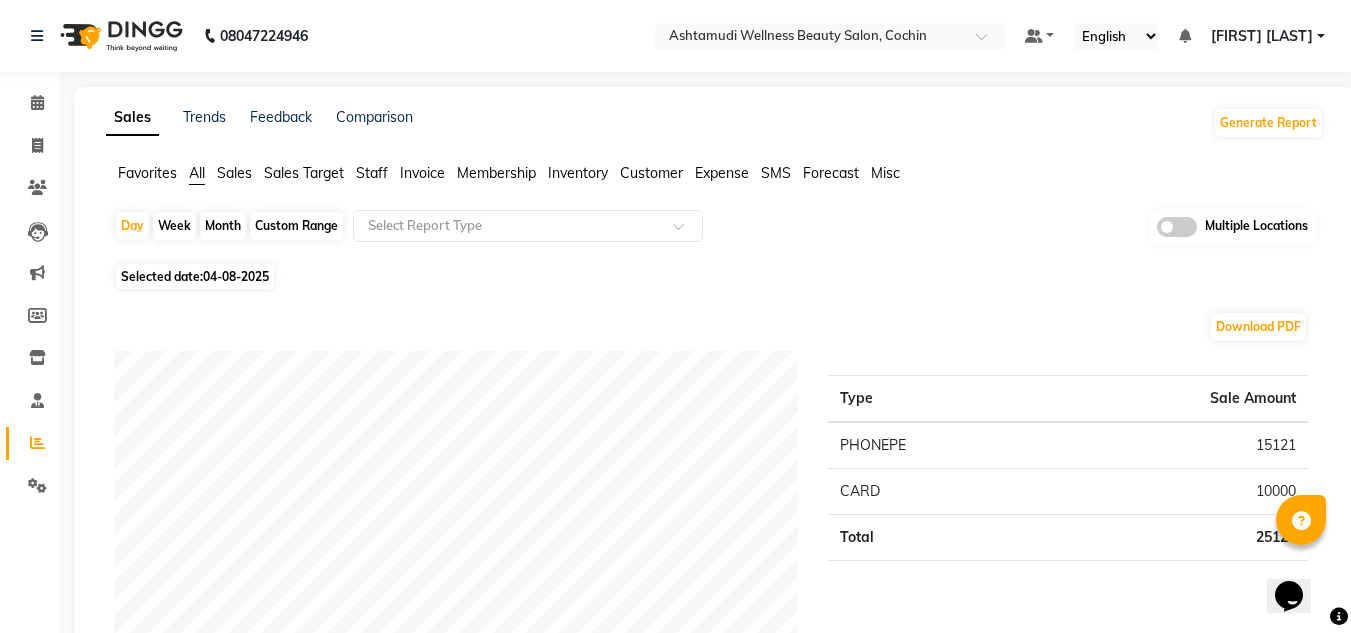 click 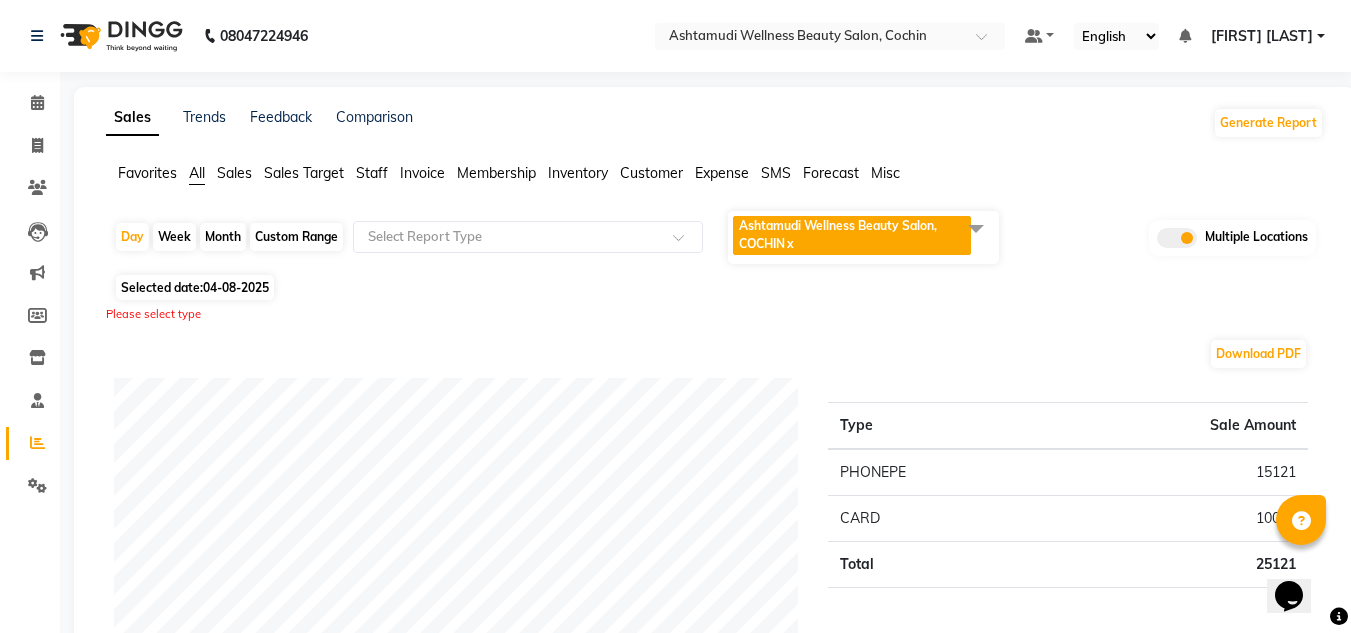 click on "Ashtamudi Wellness Beauty Salon, COCHIN  x" 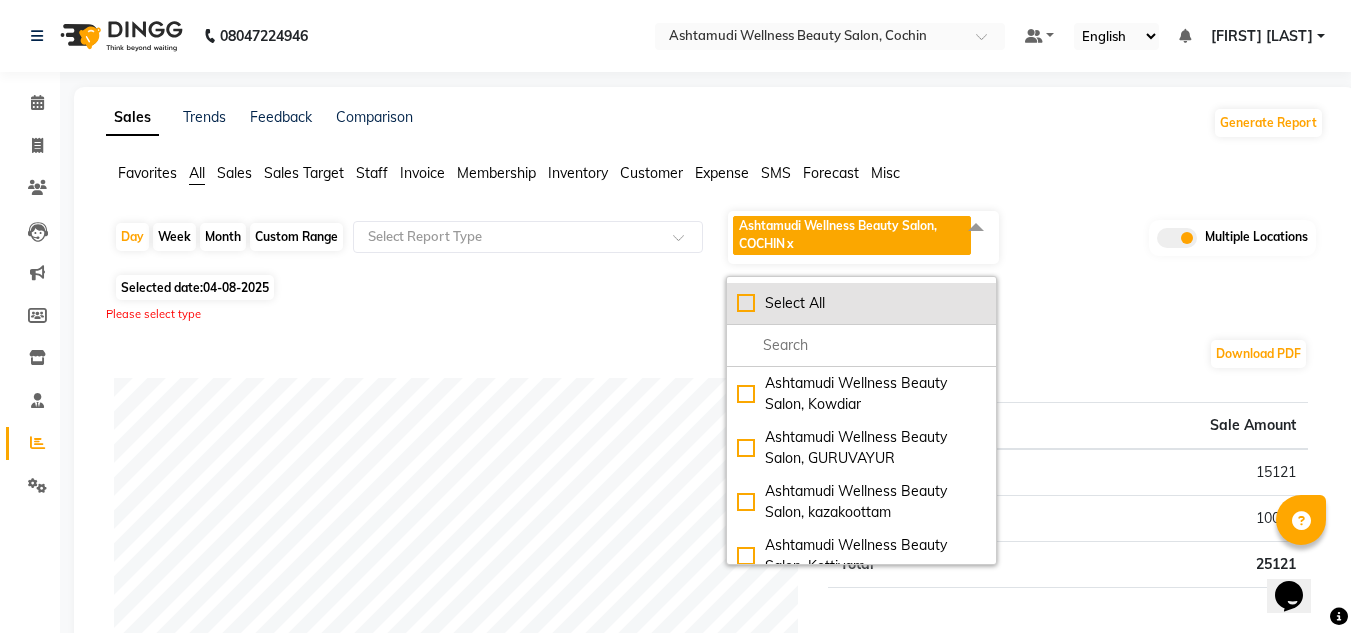 click on "Select All" 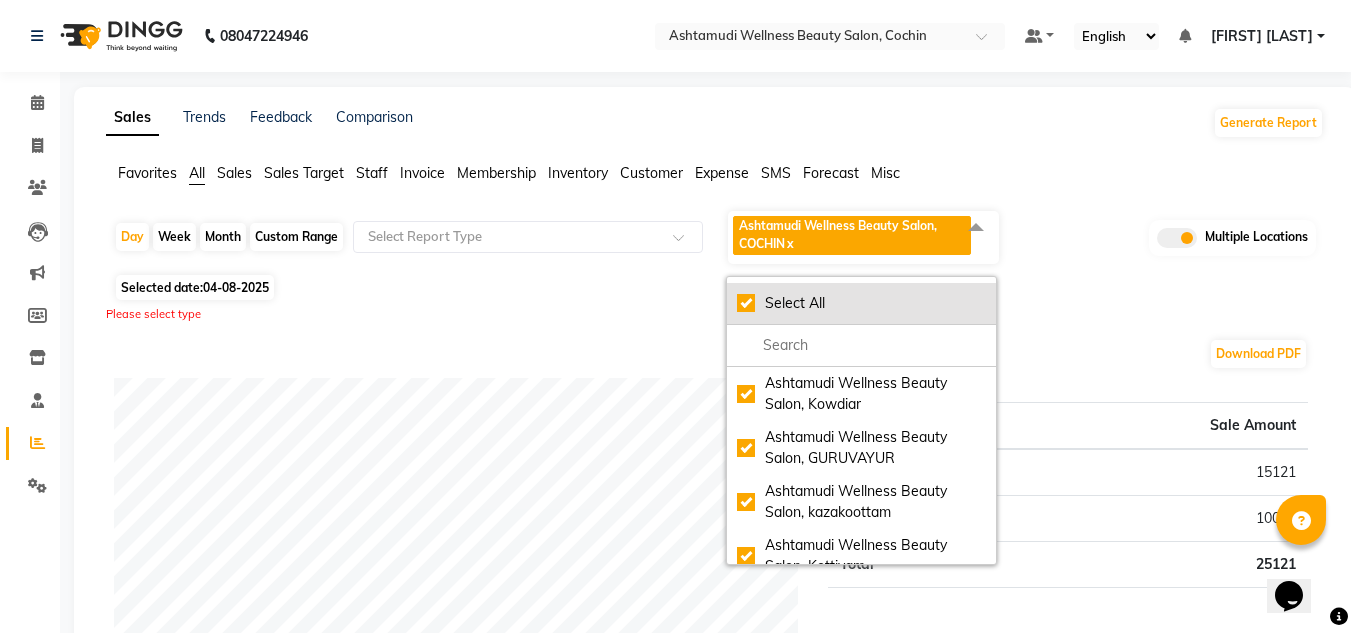 checkbox on "true" 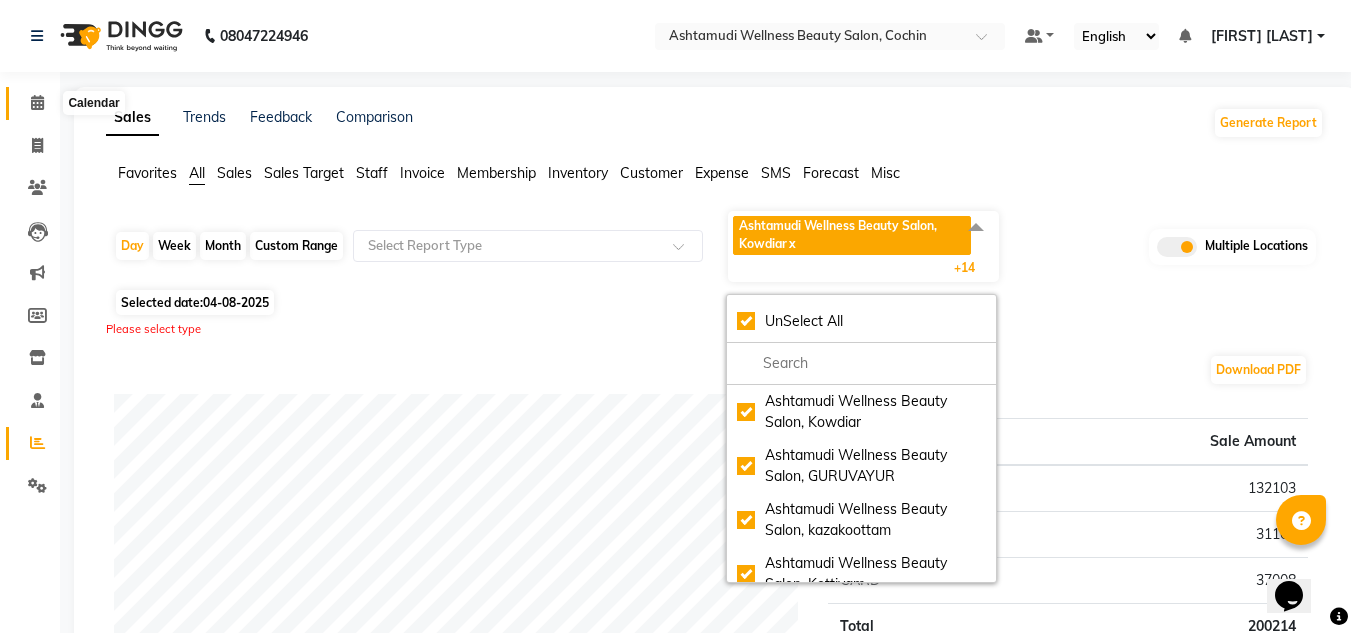 click 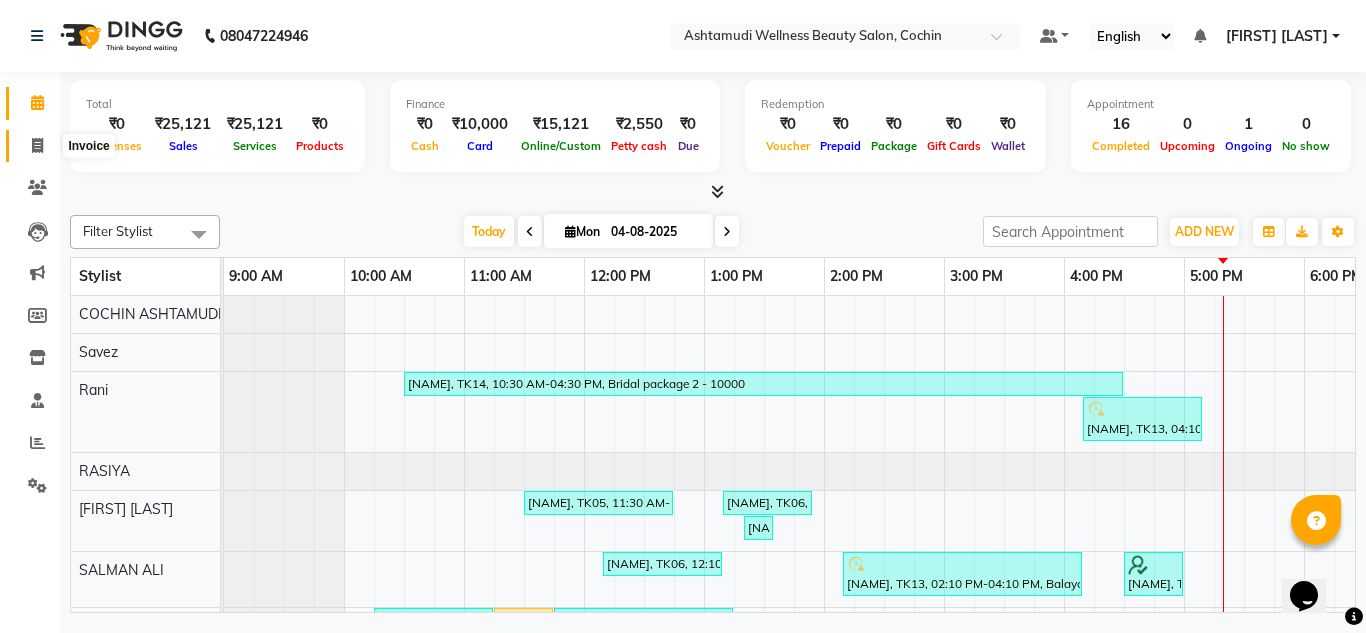 click 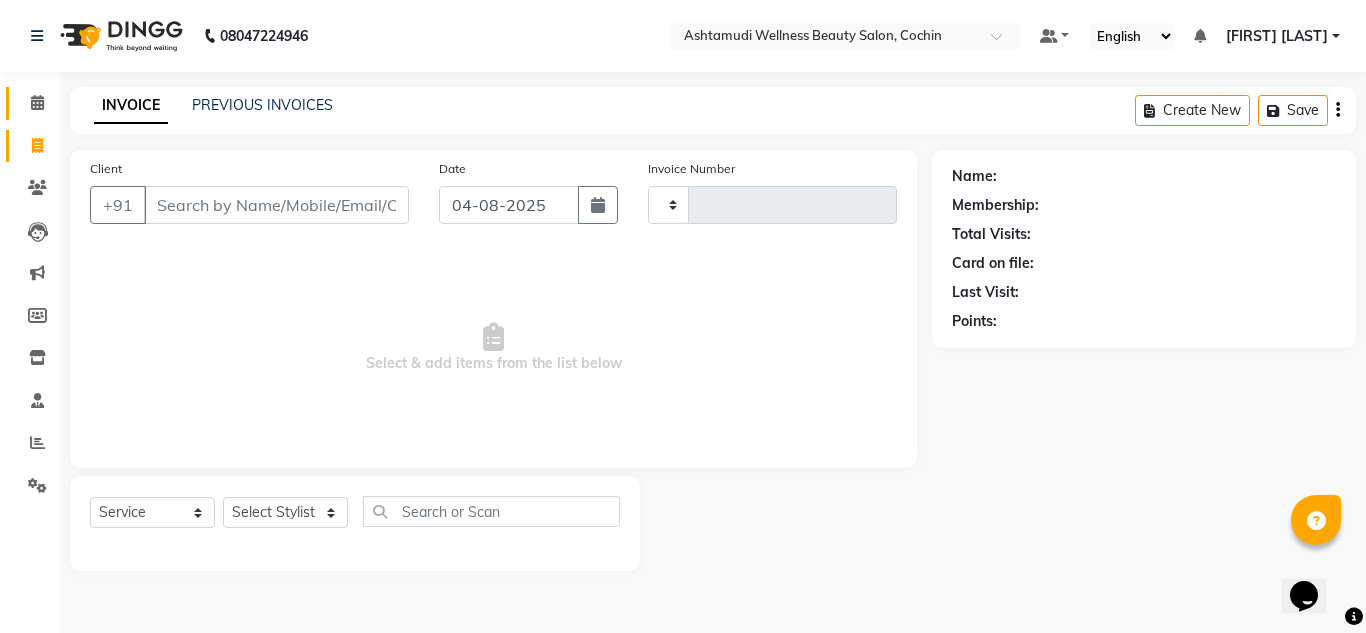 type on "3693" 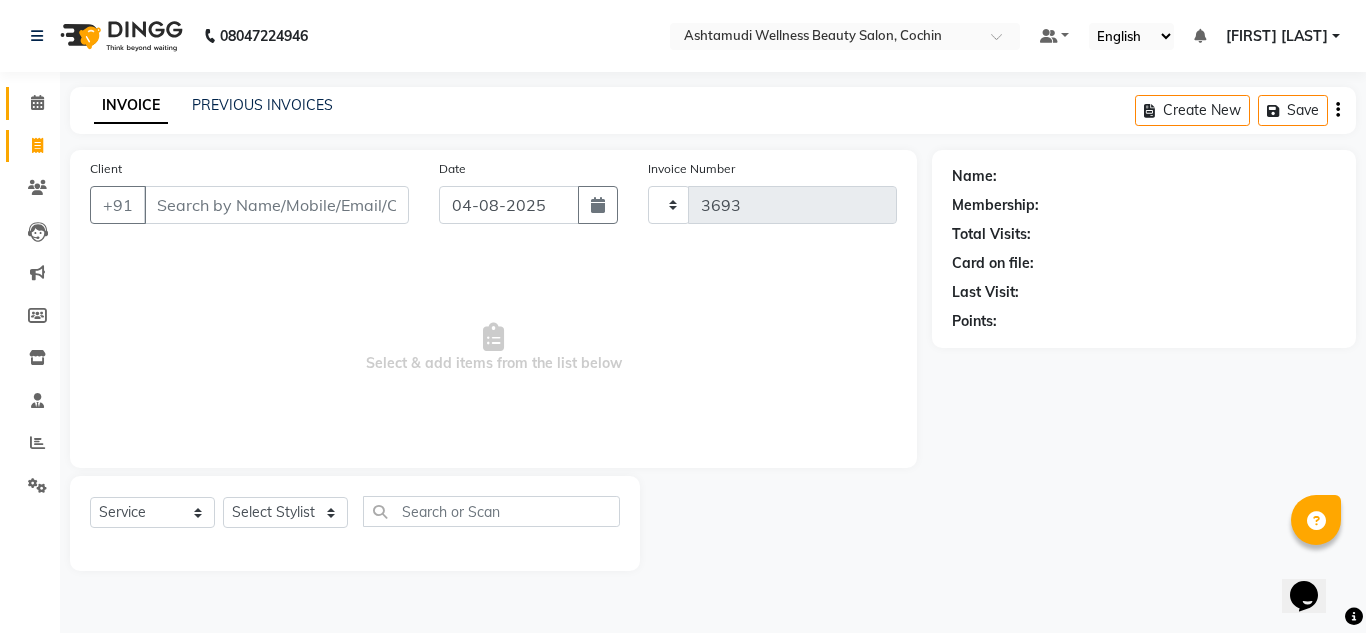 select on "4632" 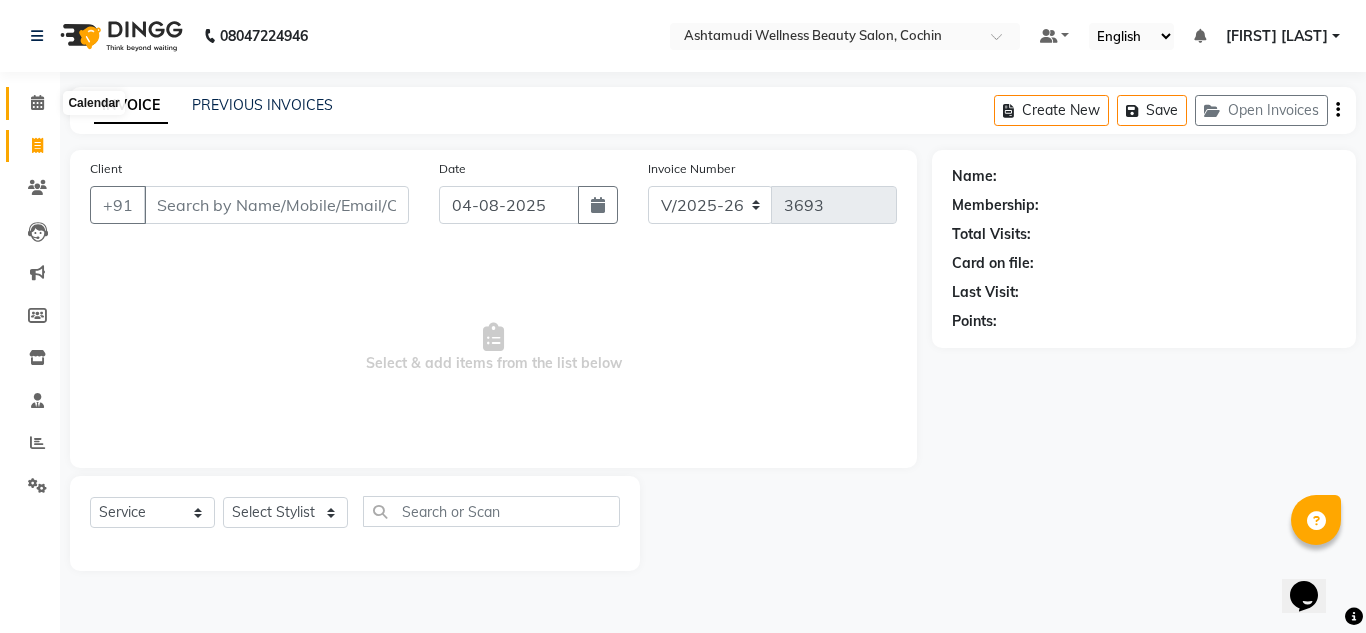 click 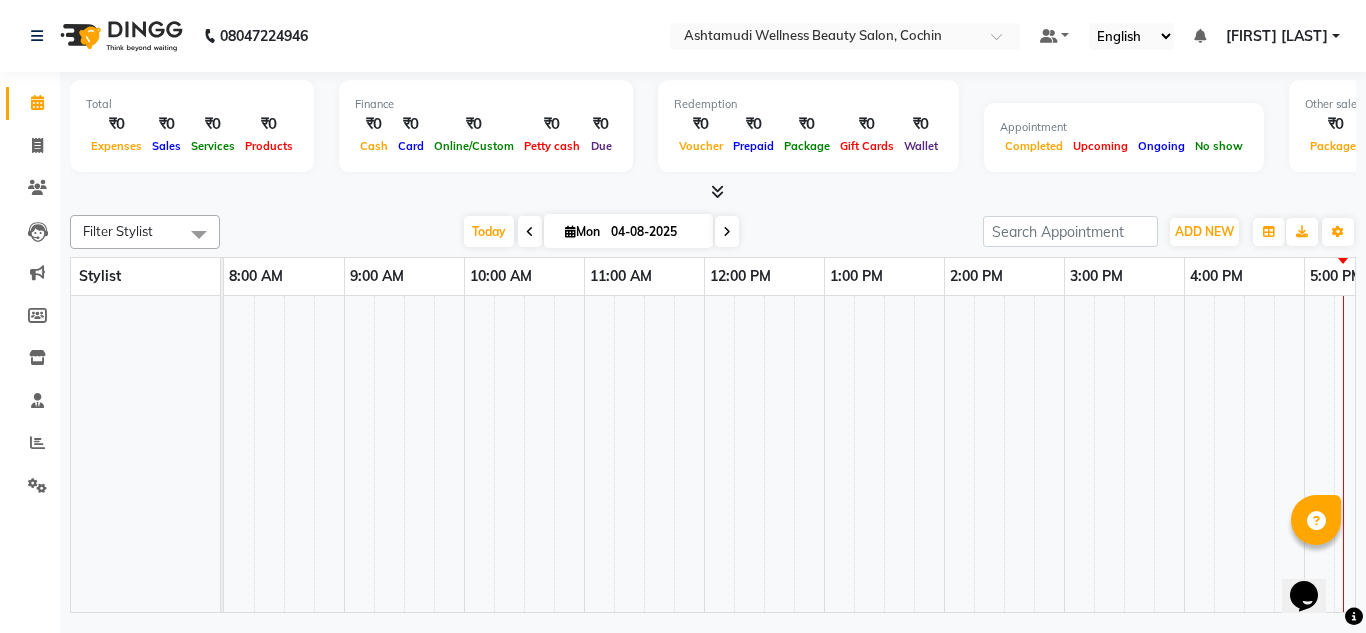 scroll, scrollTop: 0, scrollLeft: 0, axis: both 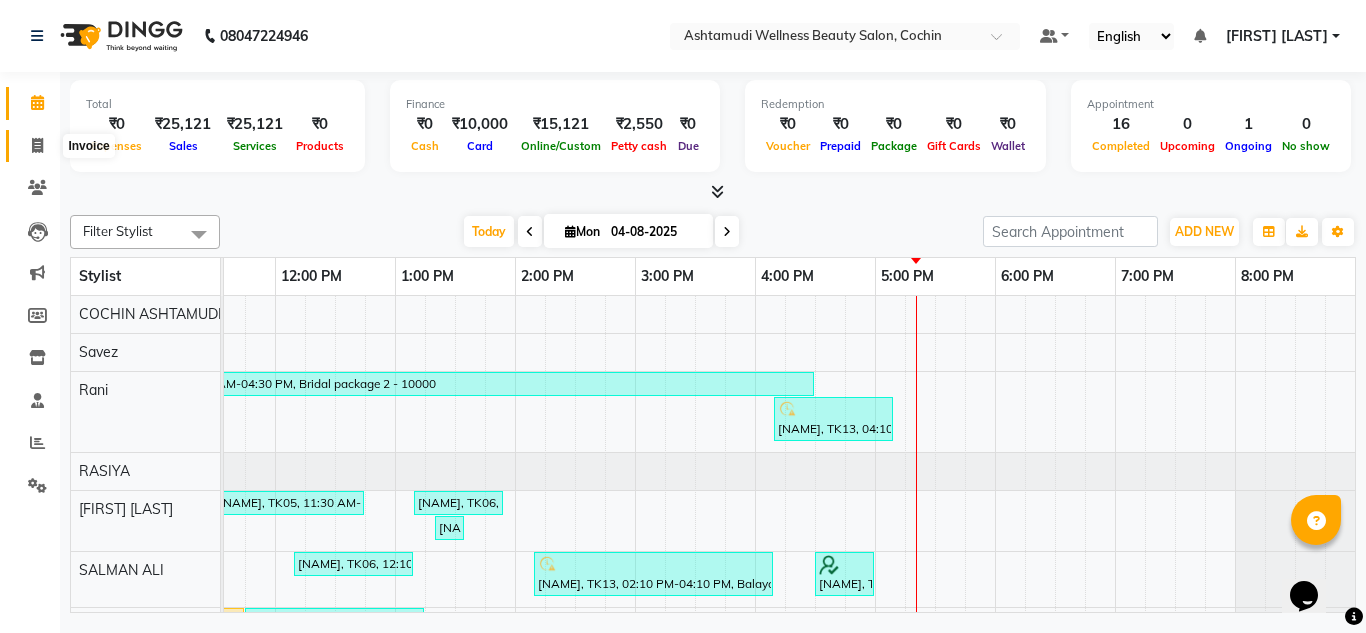 click 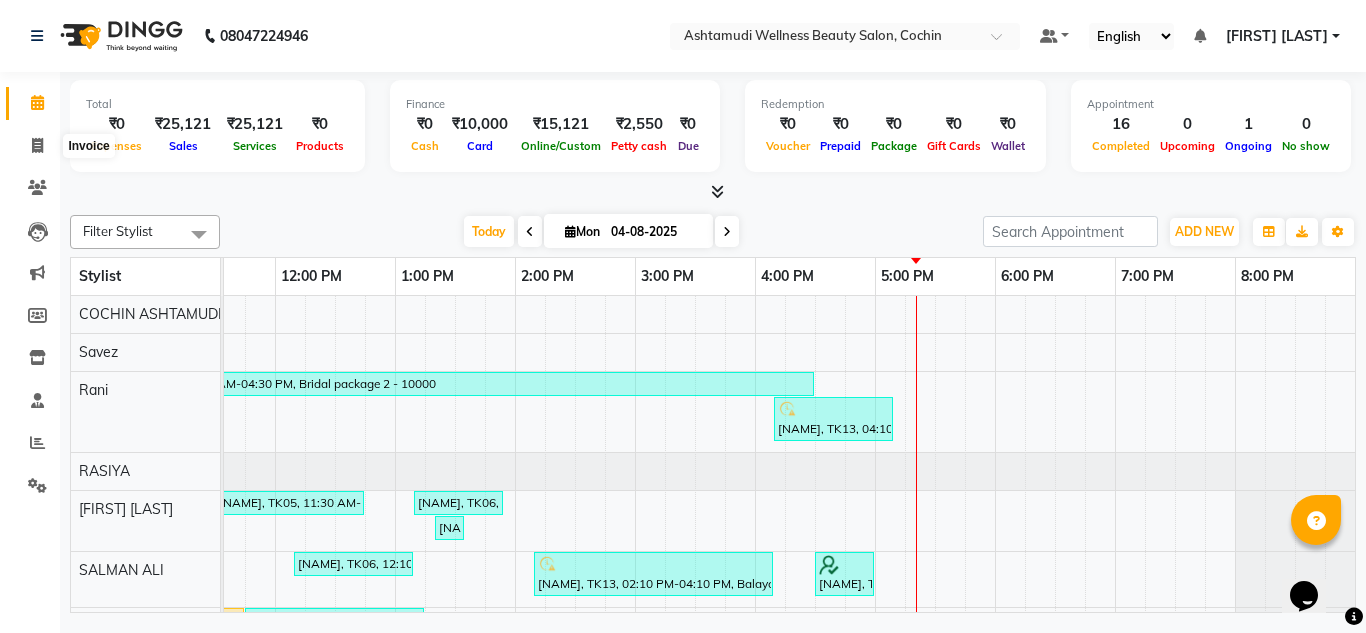 select on "service" 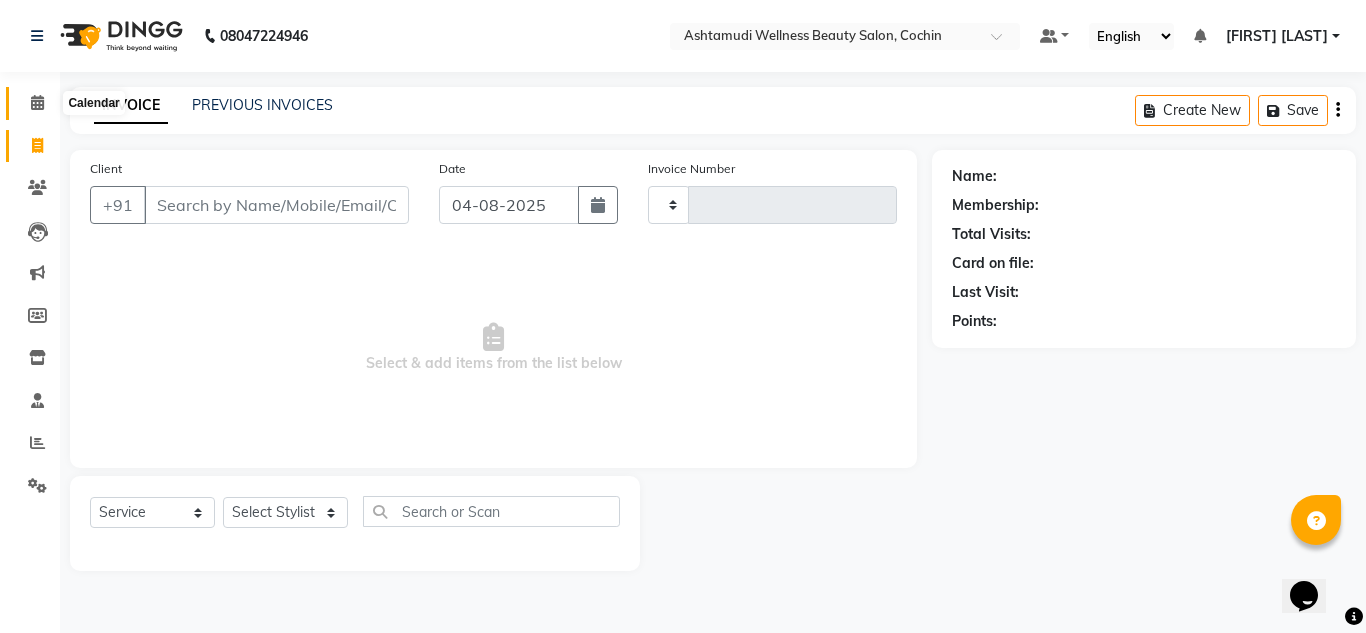 click 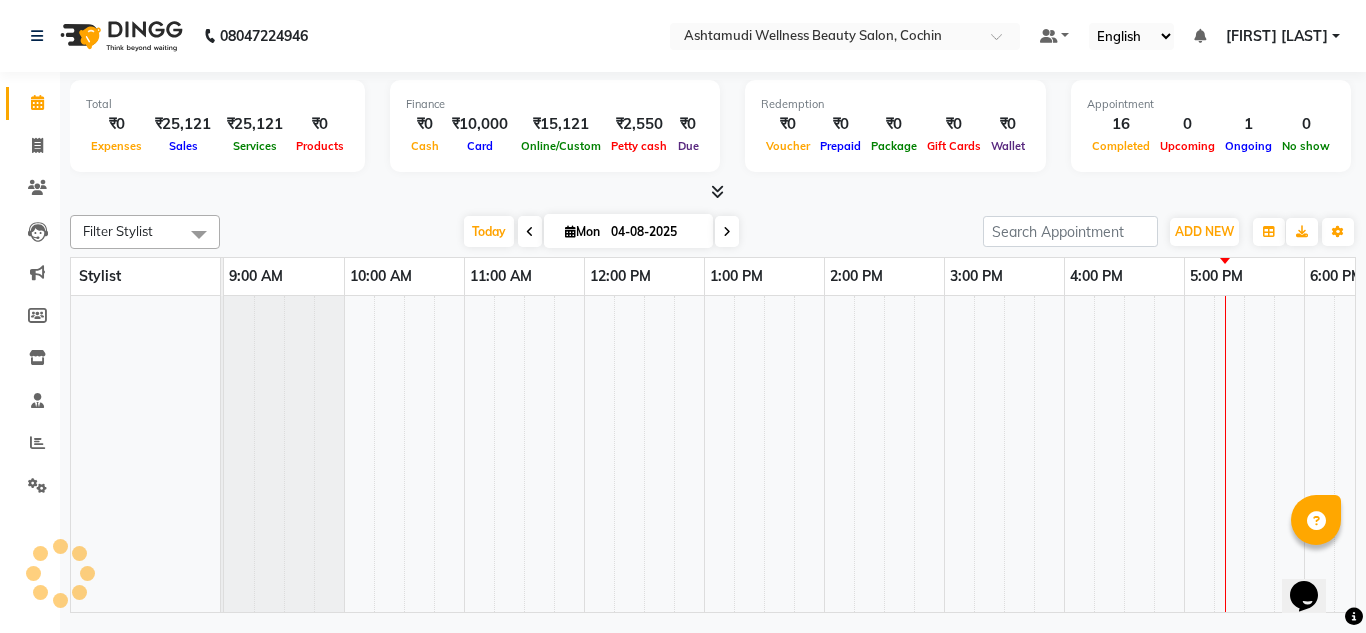 scroll, scrollTop: 0, scrollLeft: 0, axis: both 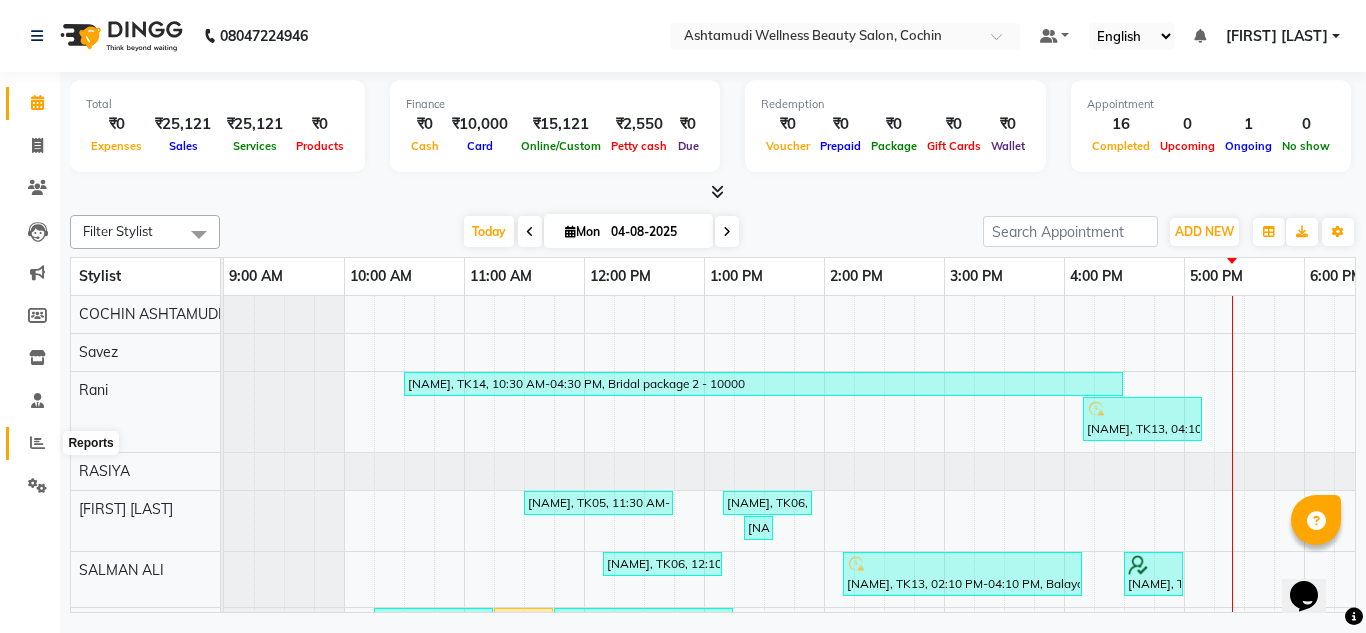 click 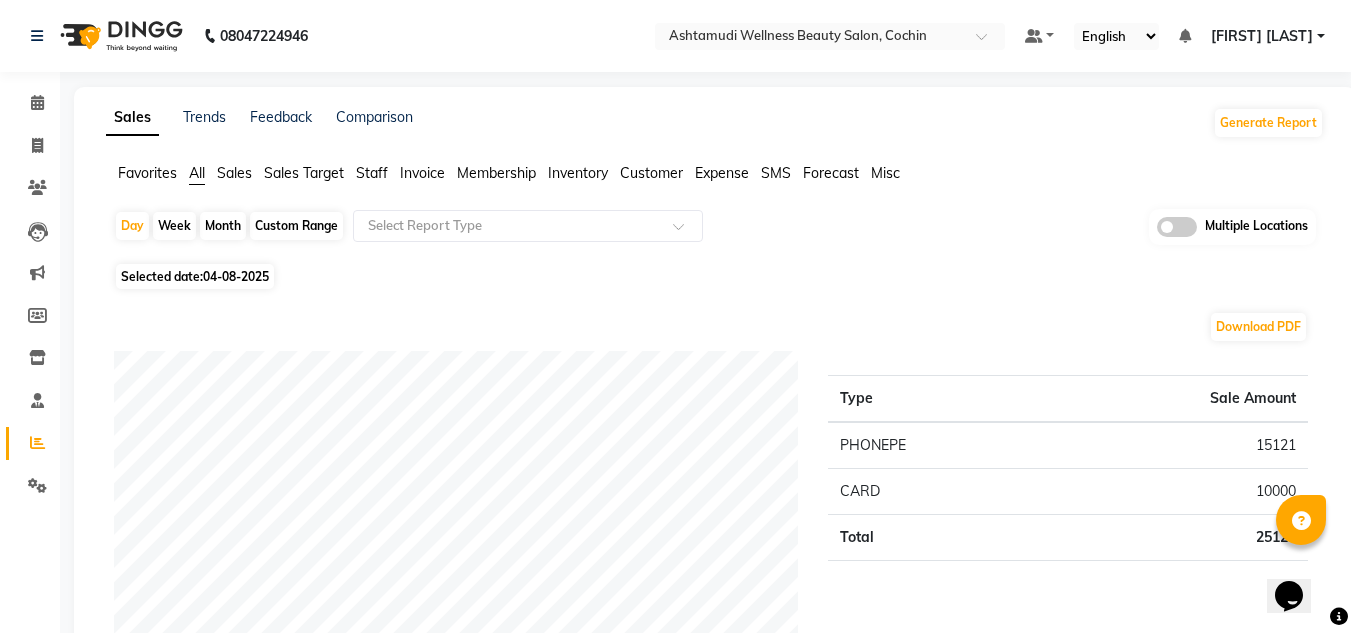 click 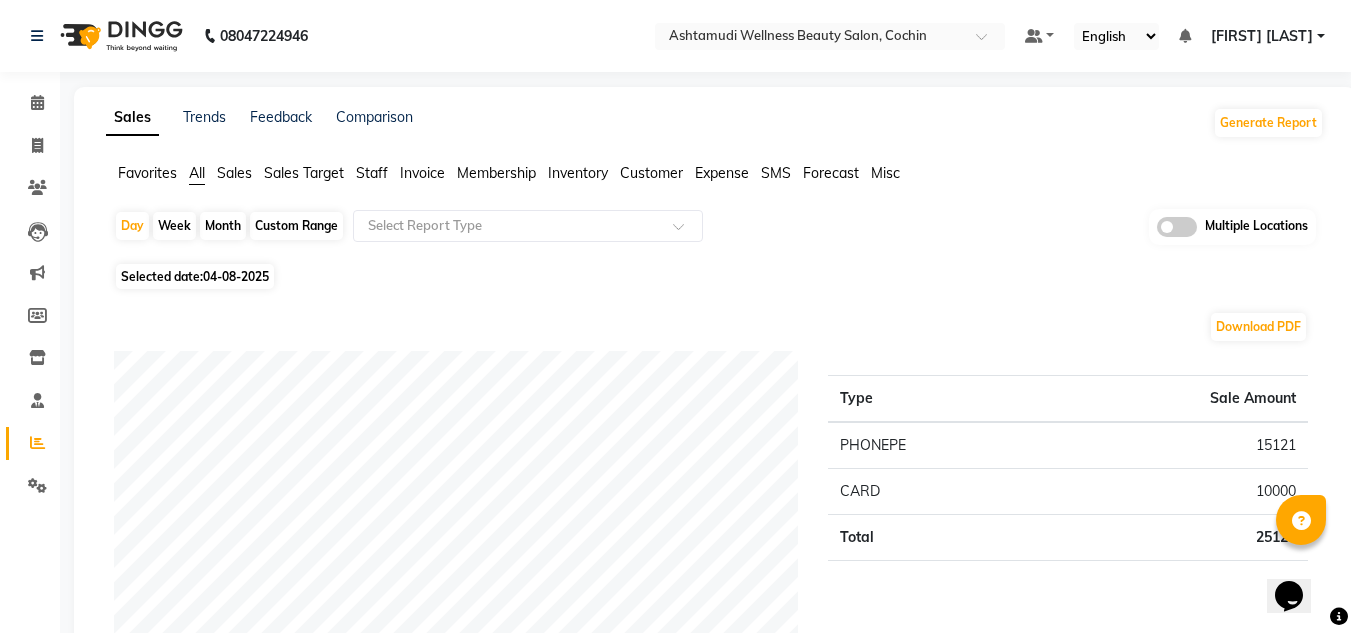 click 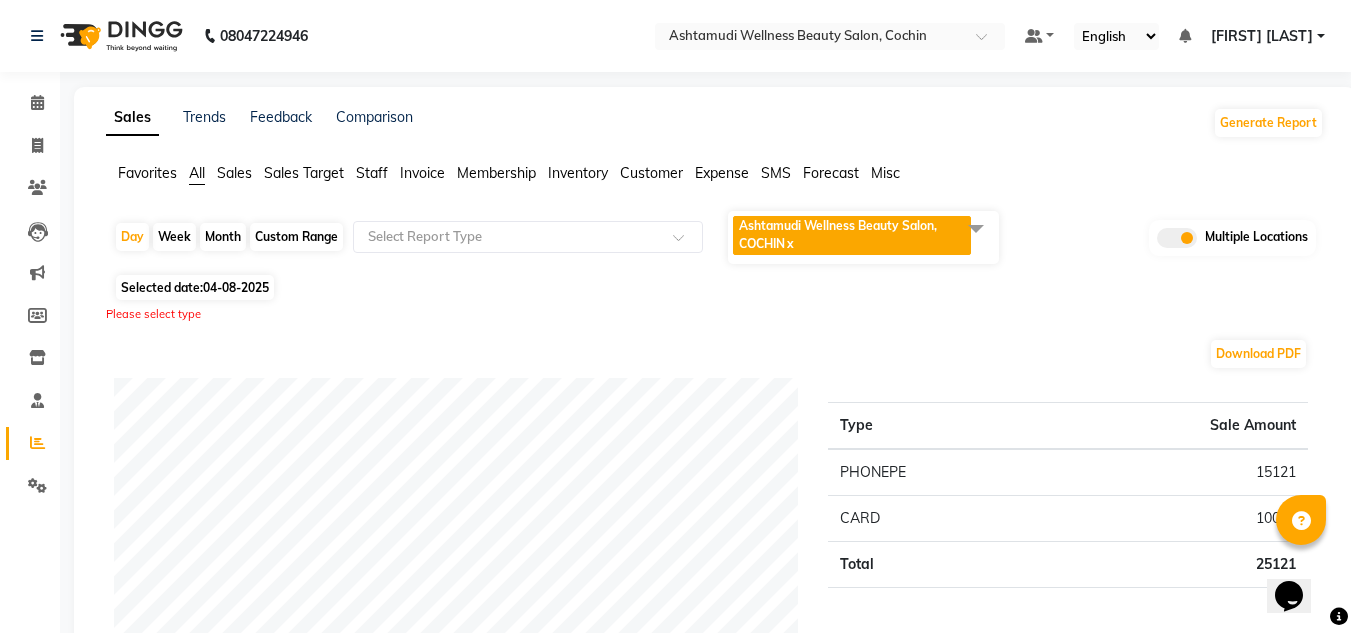click on "Ashtamudi Wellness Beauty Salon, COCHIN" 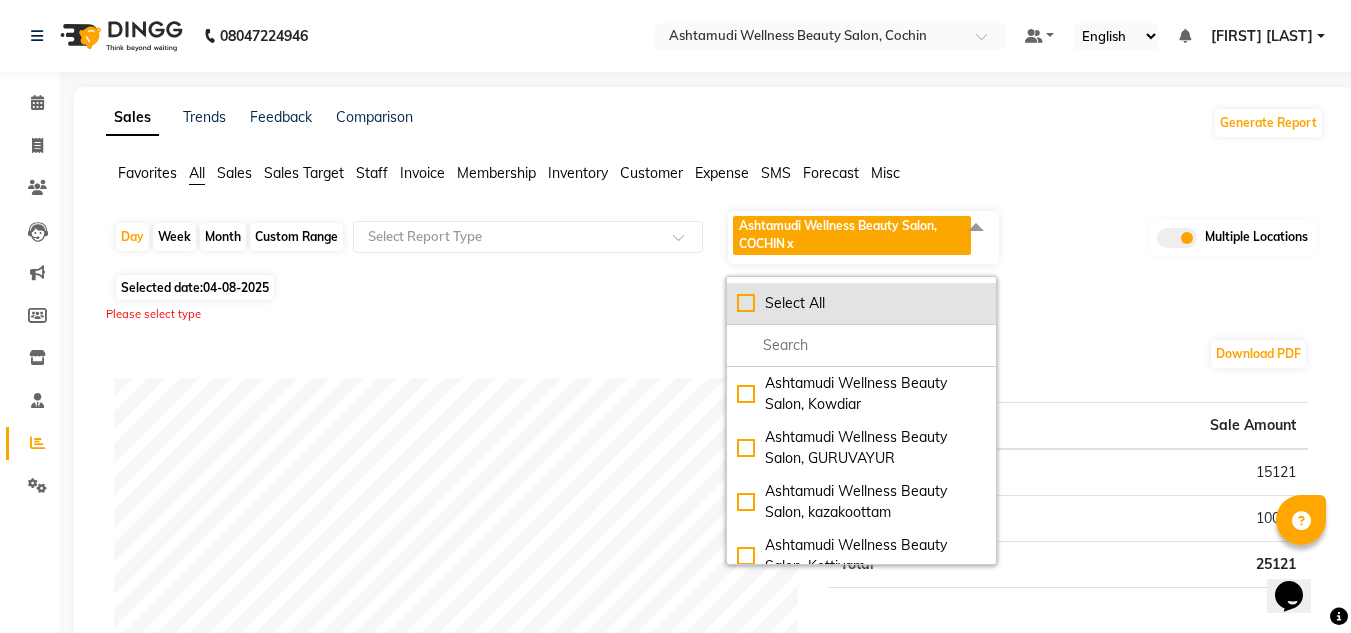 click on "Select All" 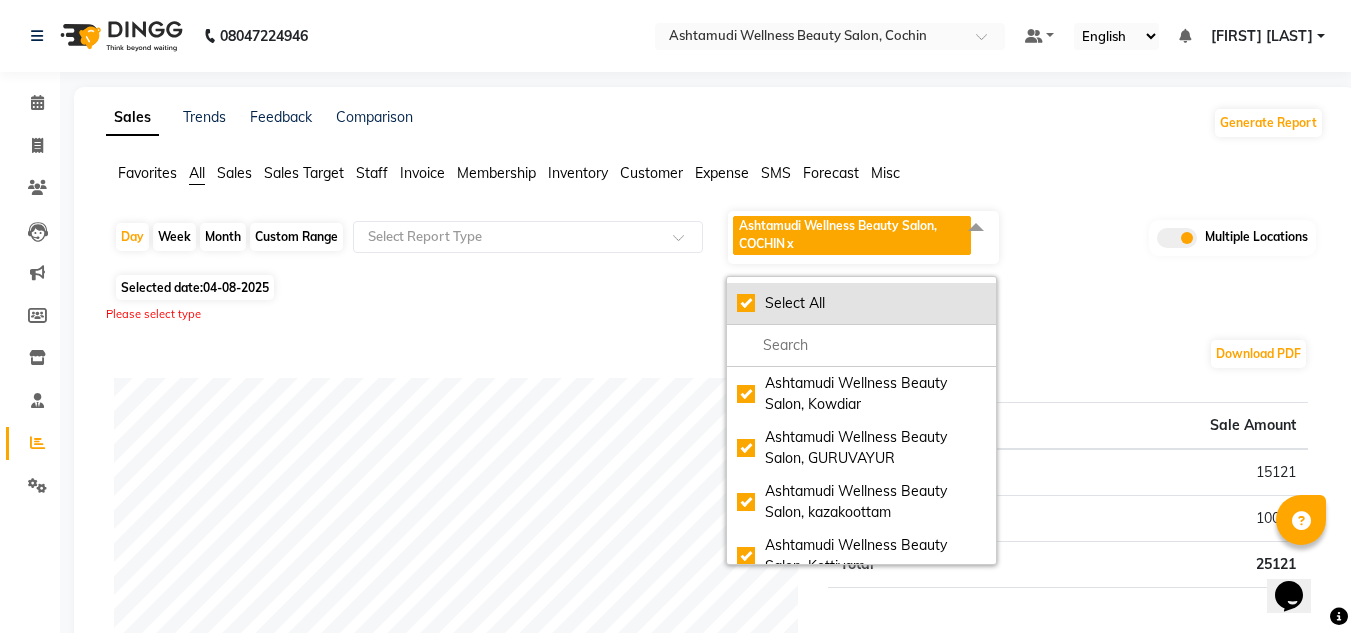 checkbox on "true" 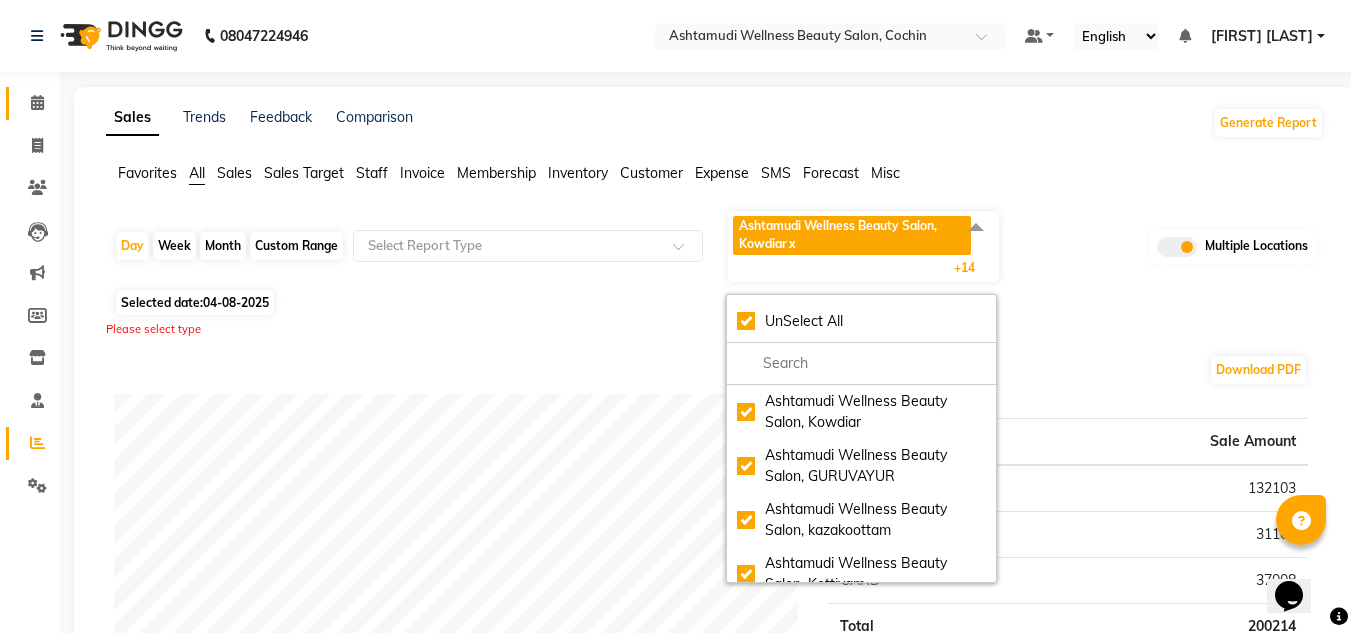 click 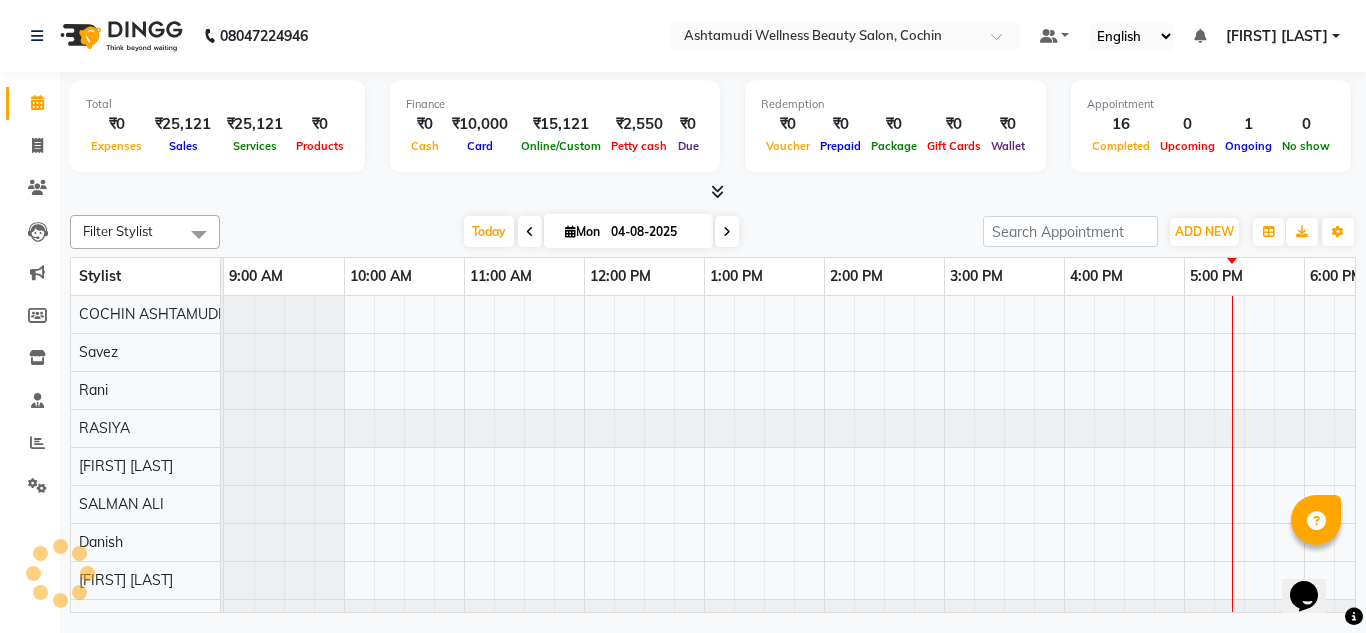 scroll, scrollTop: 0, scrollLeft: 0, axis: both 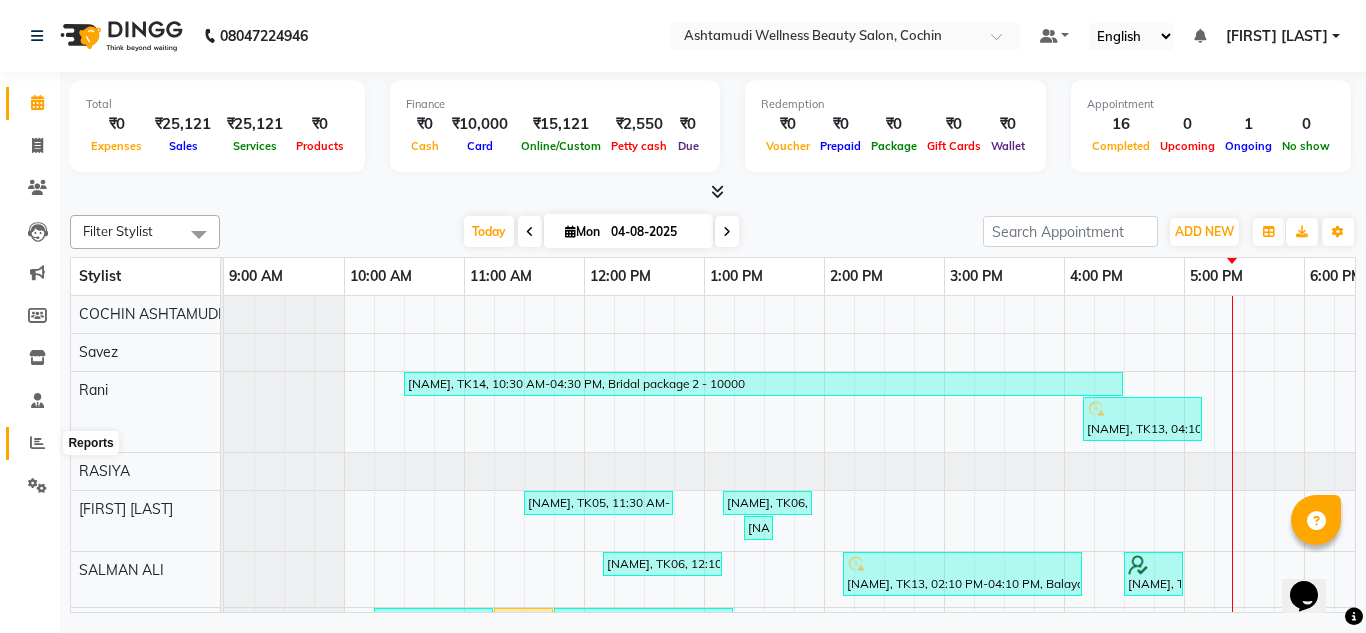 click 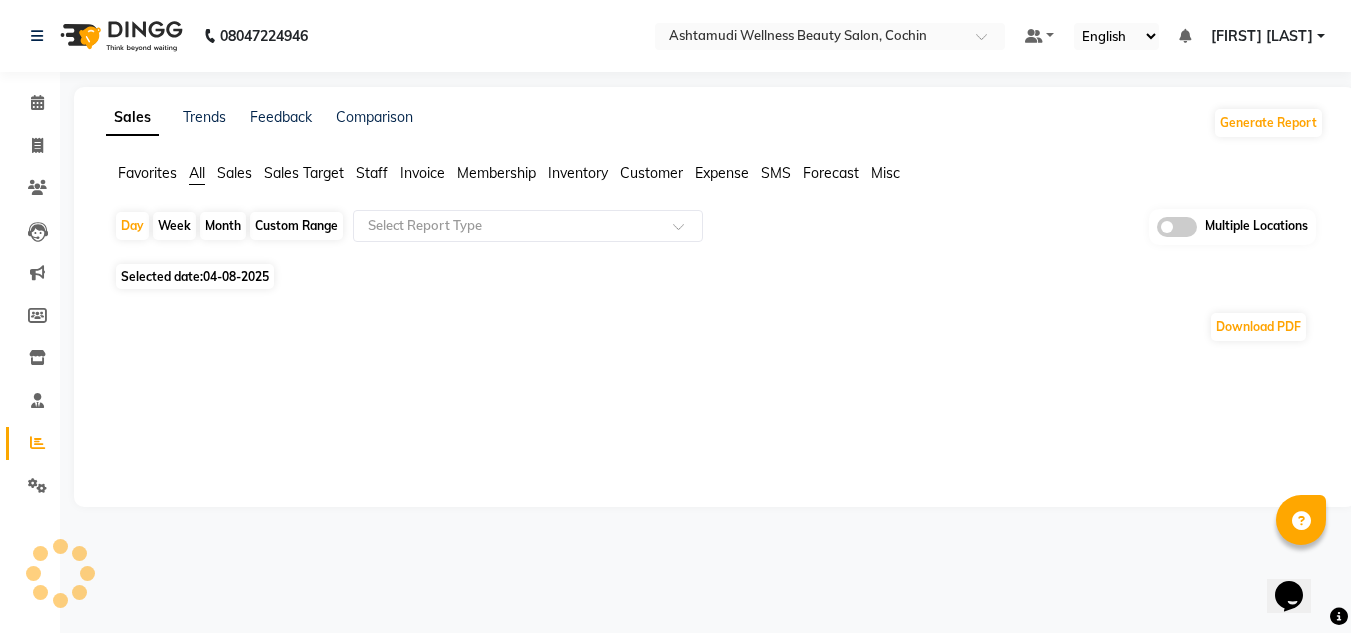 click 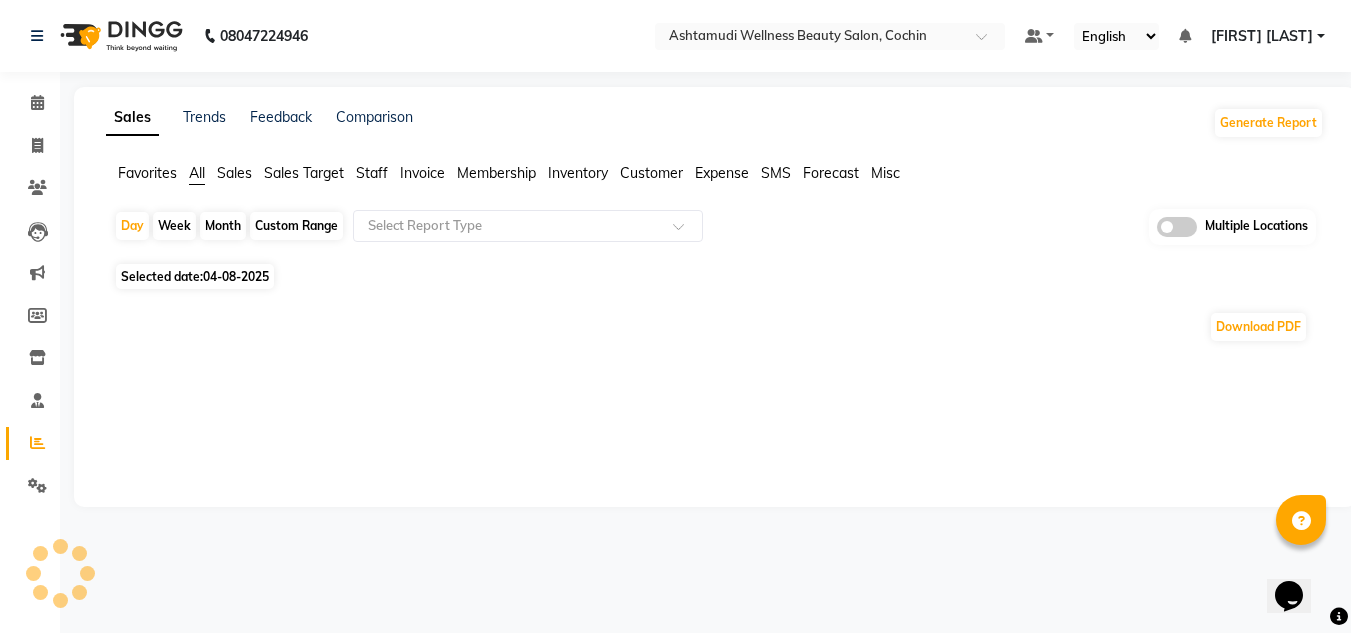 click 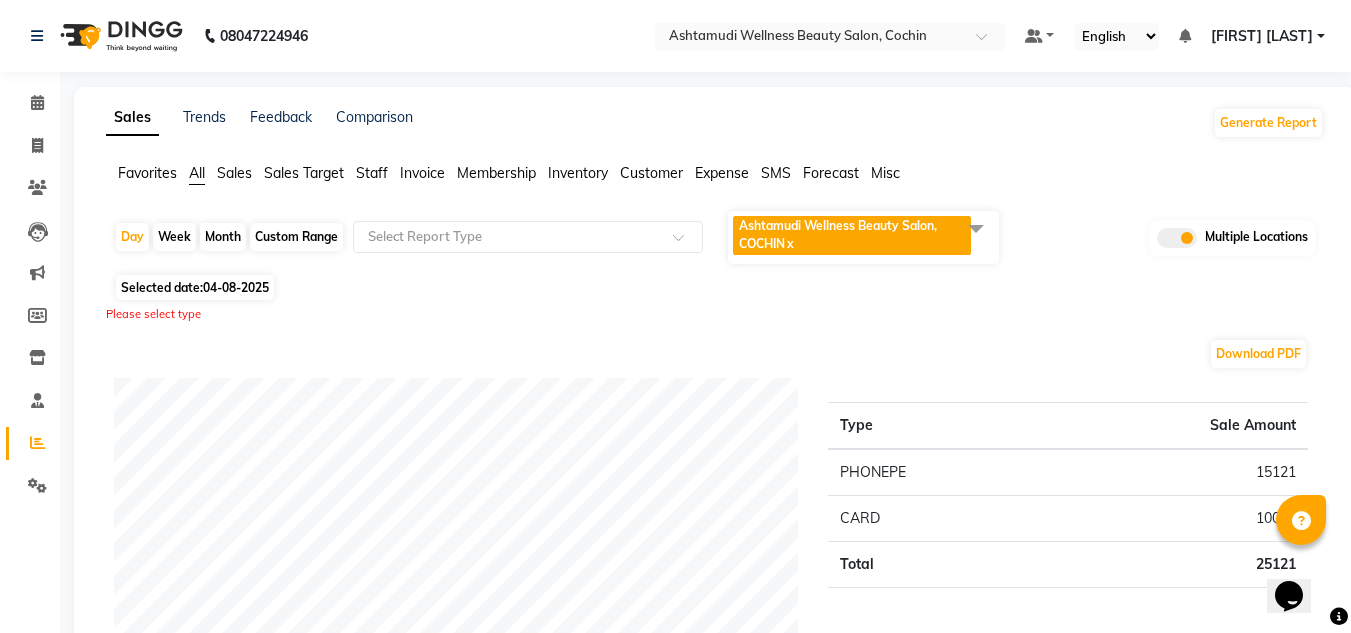 click on "Ashtamudi Wellness Beauty Salon, COCHIN  x" 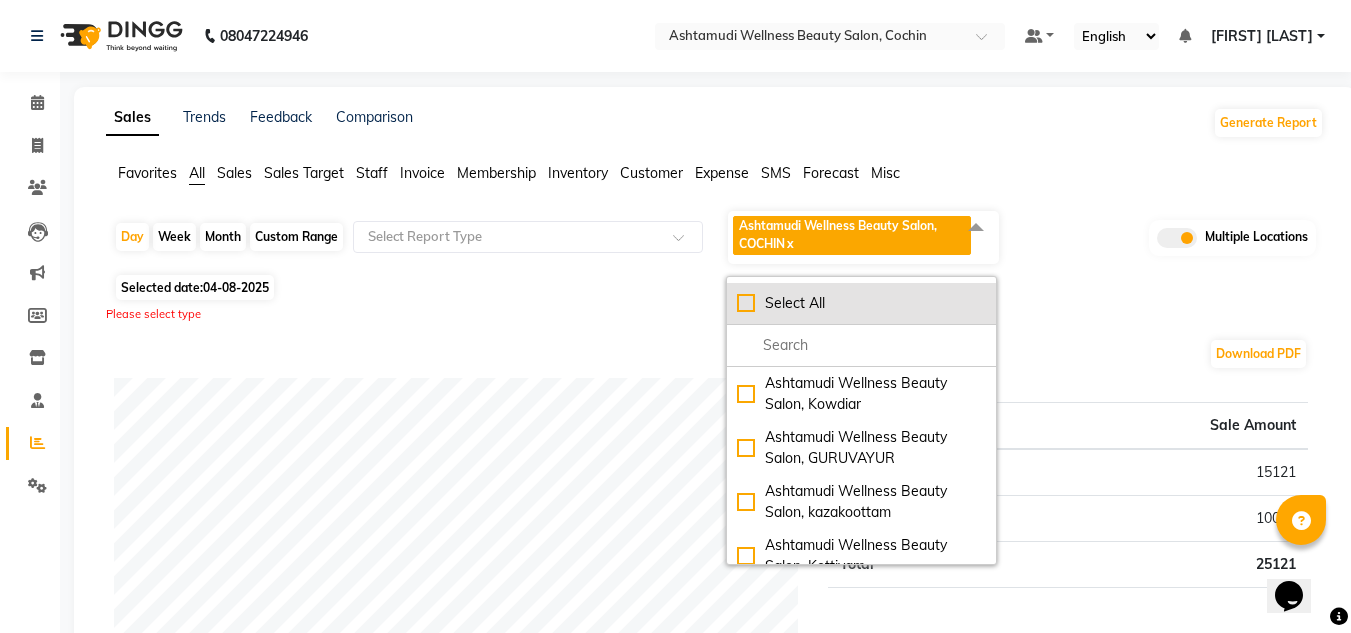 click on "Select All" 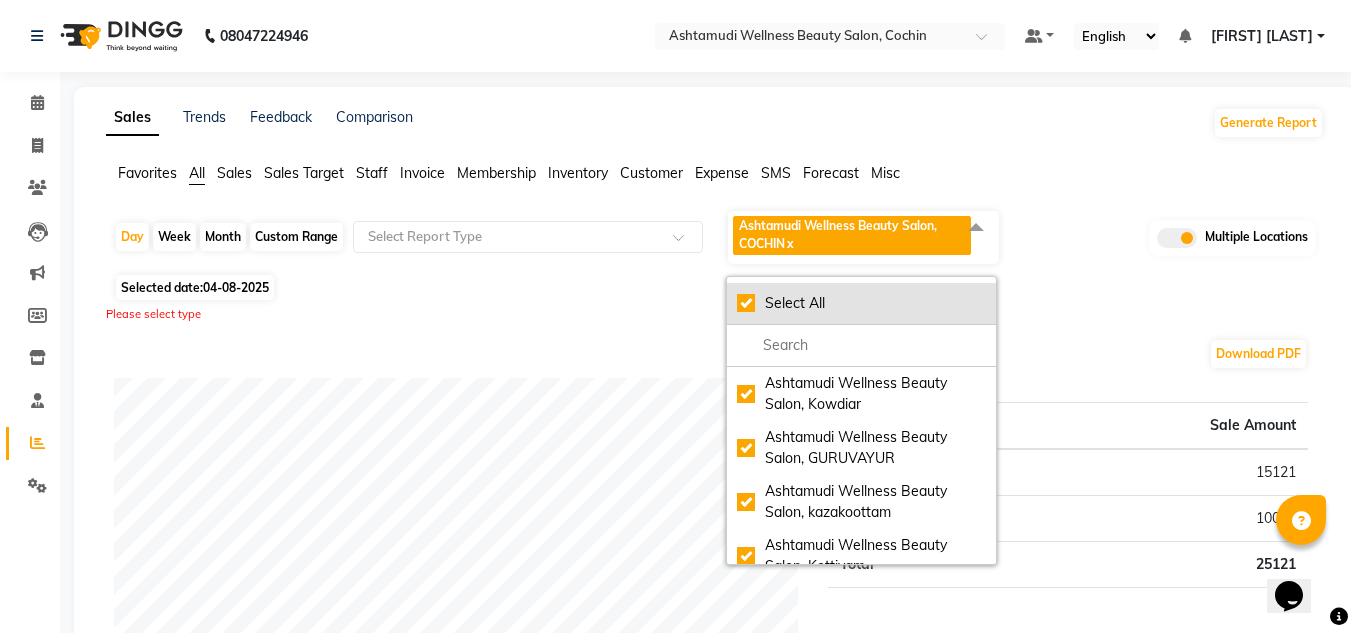 checkbox on "true" 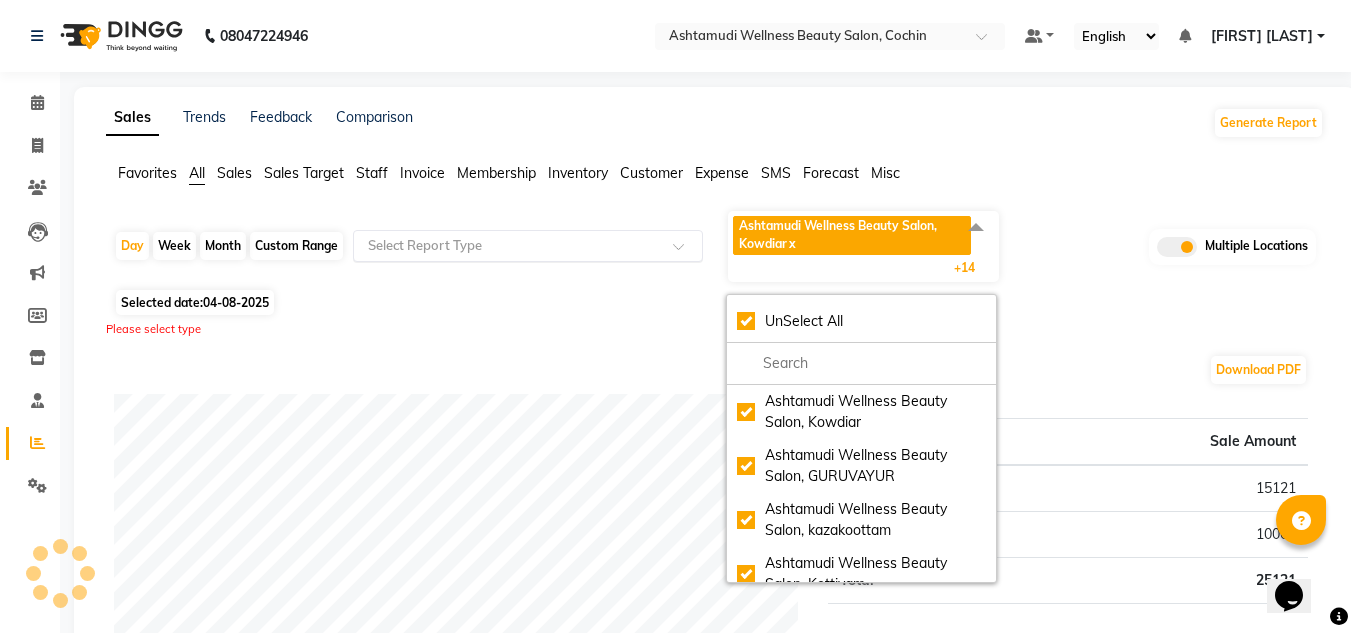 click 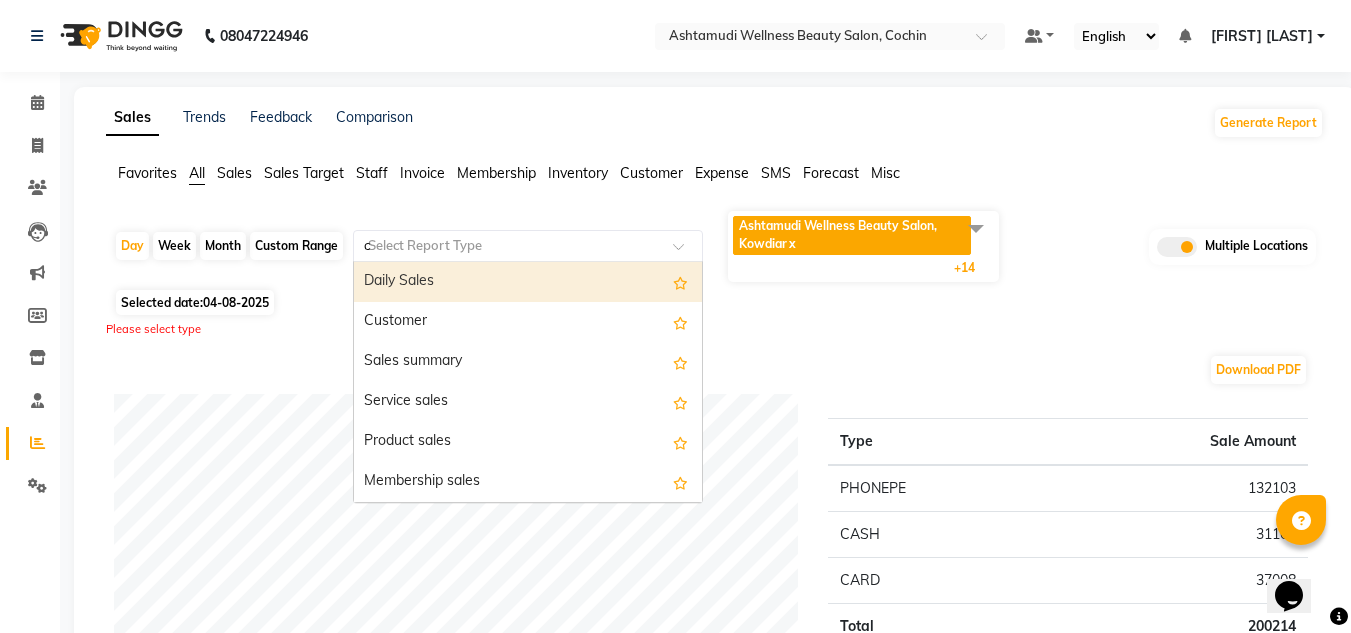 type on "ce" 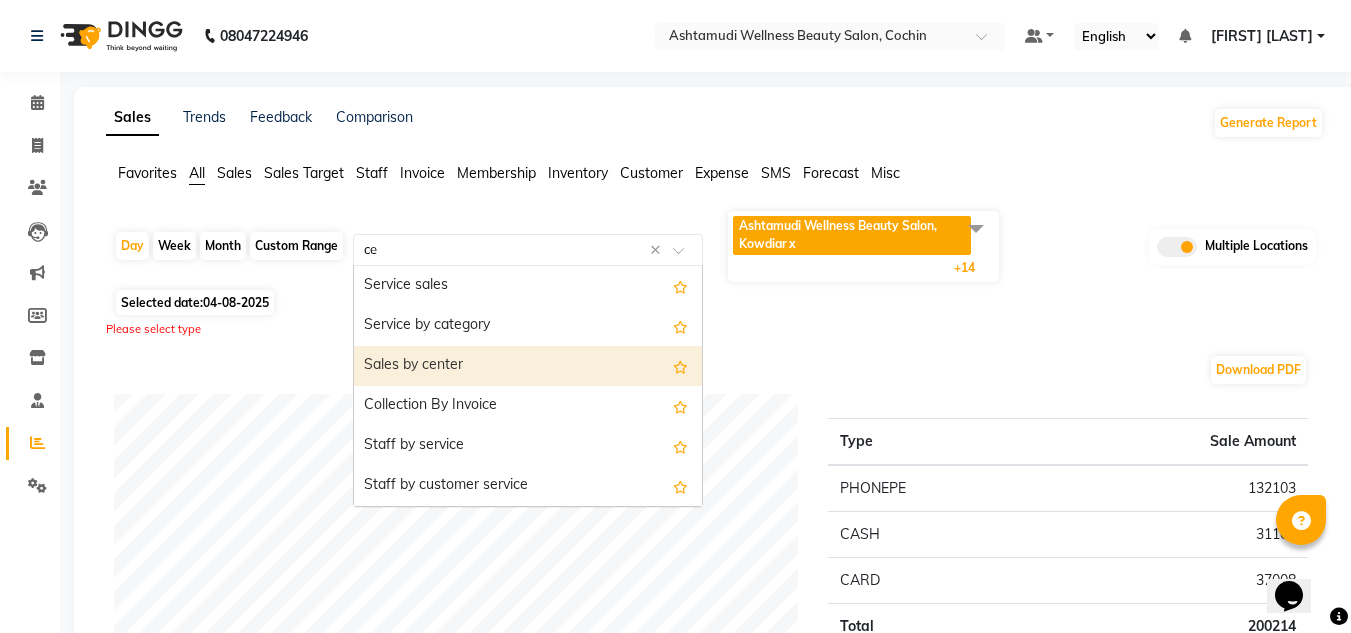 click on "Sales by center" at bounding box center [528, 366] 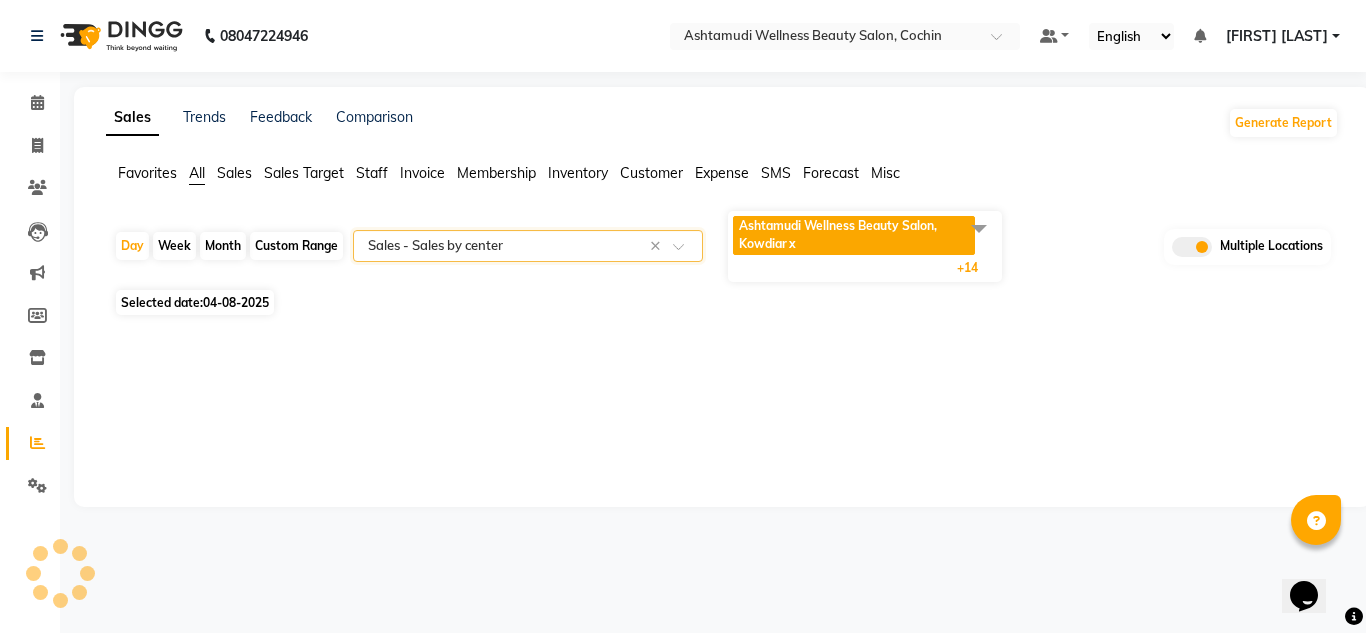 select on "full_report" 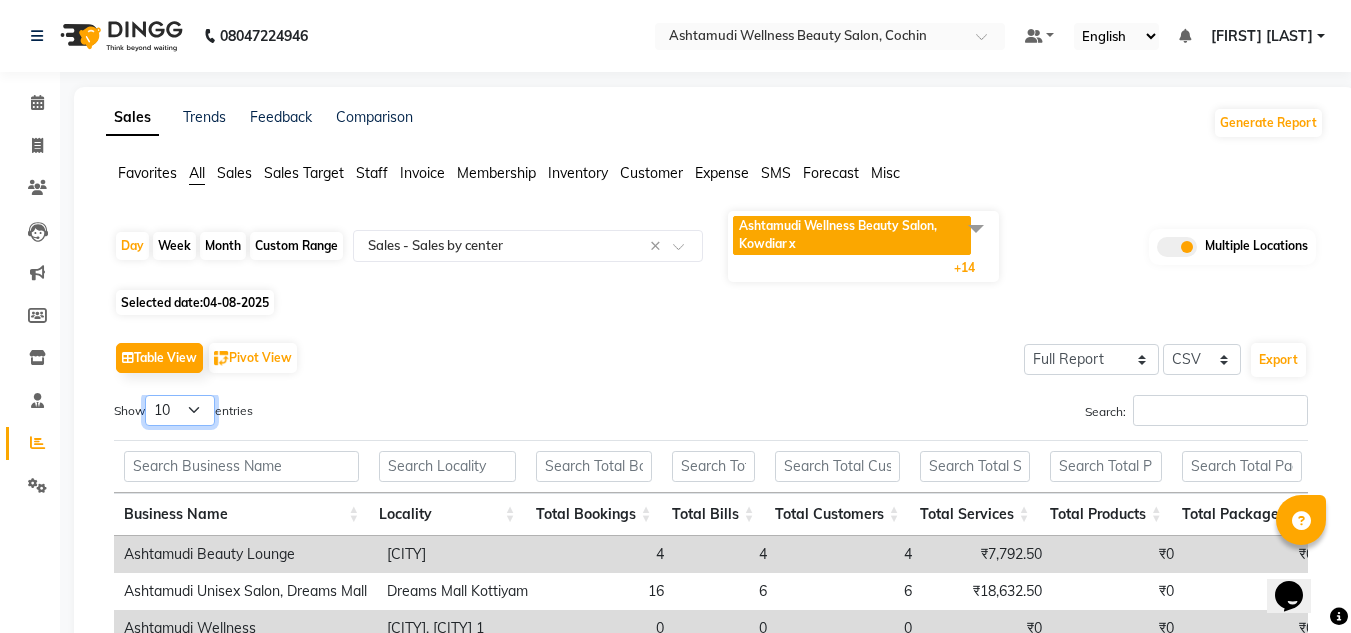 click on "10 25 50 100" at bounding box center [180, 410] 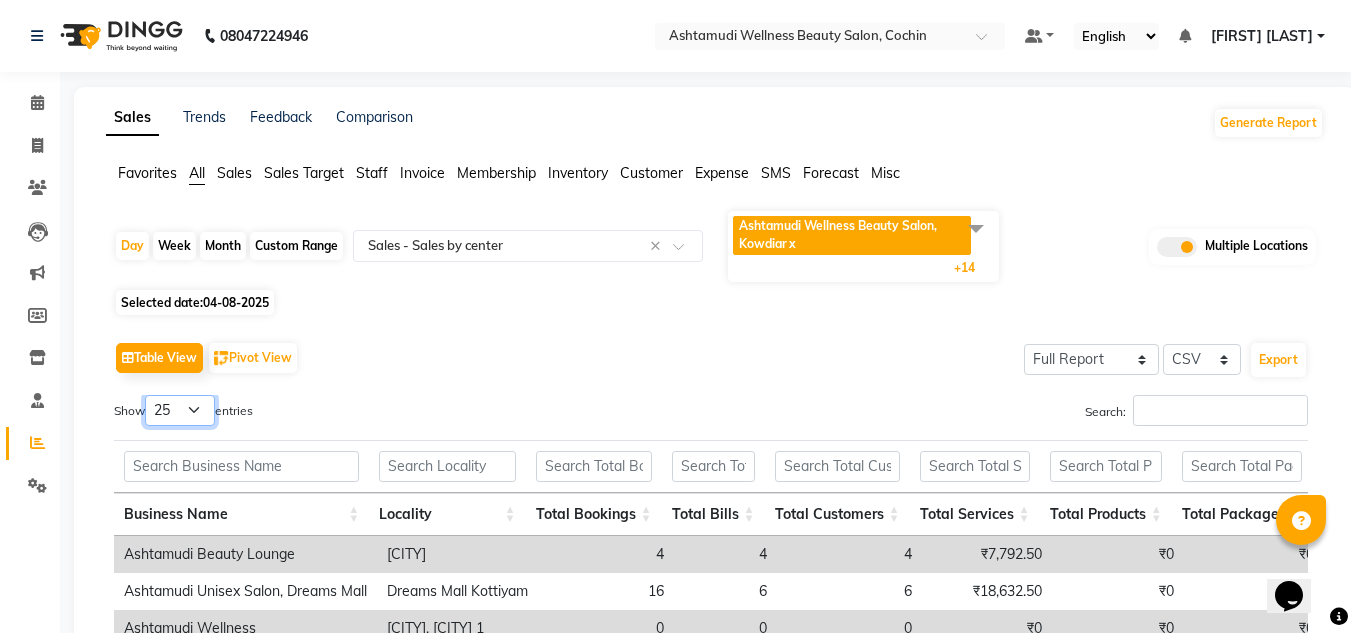 click on "10 25 50 100" at bounding box center [180, 410] 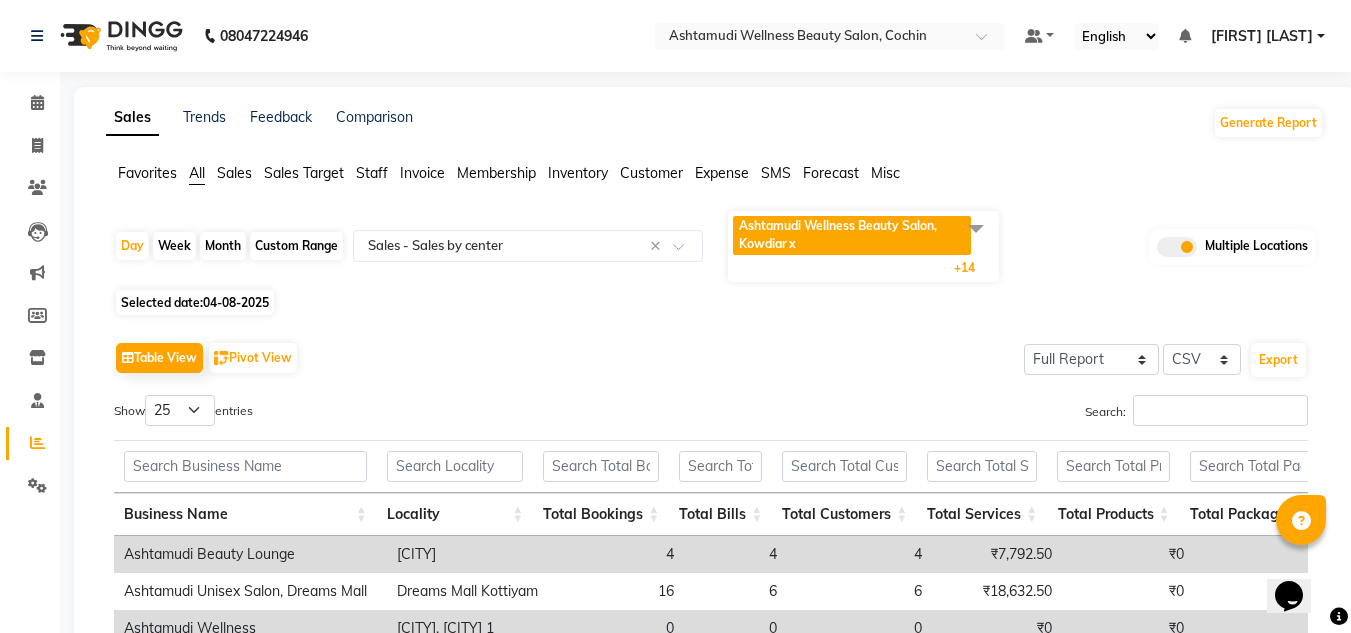 click at bounding box center [245, 466] 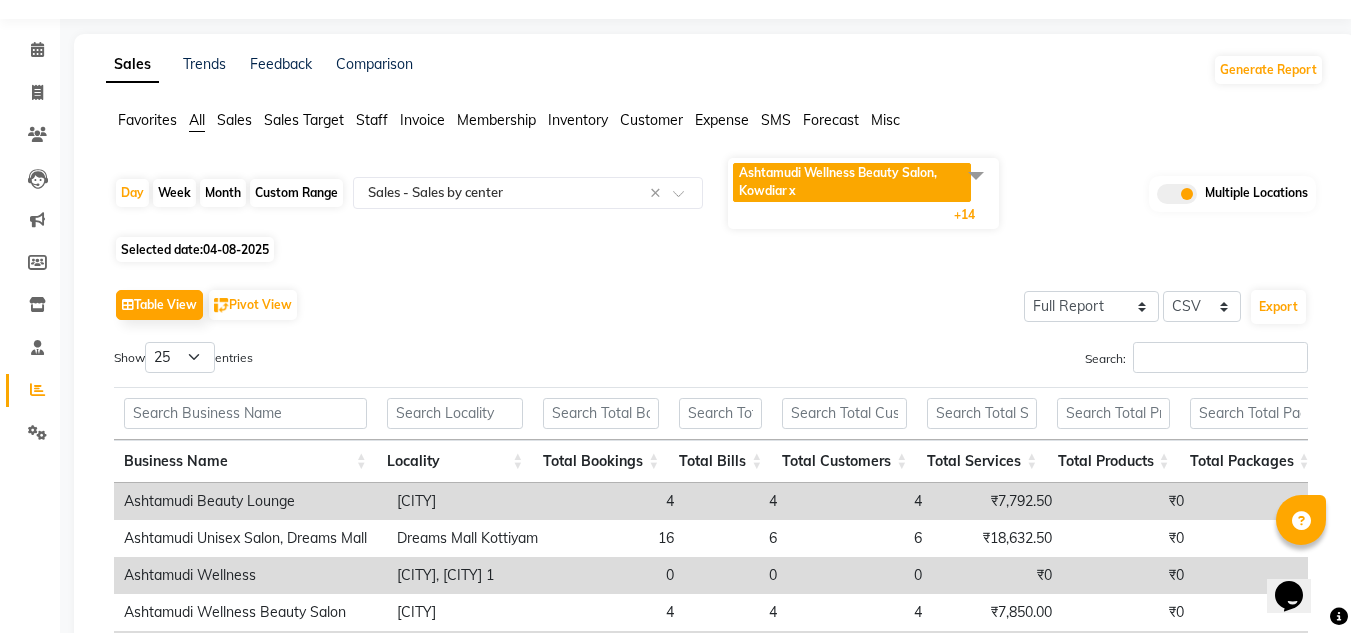 scroll, scrollTop: 300, scrollLeft: 0, axis: vertical 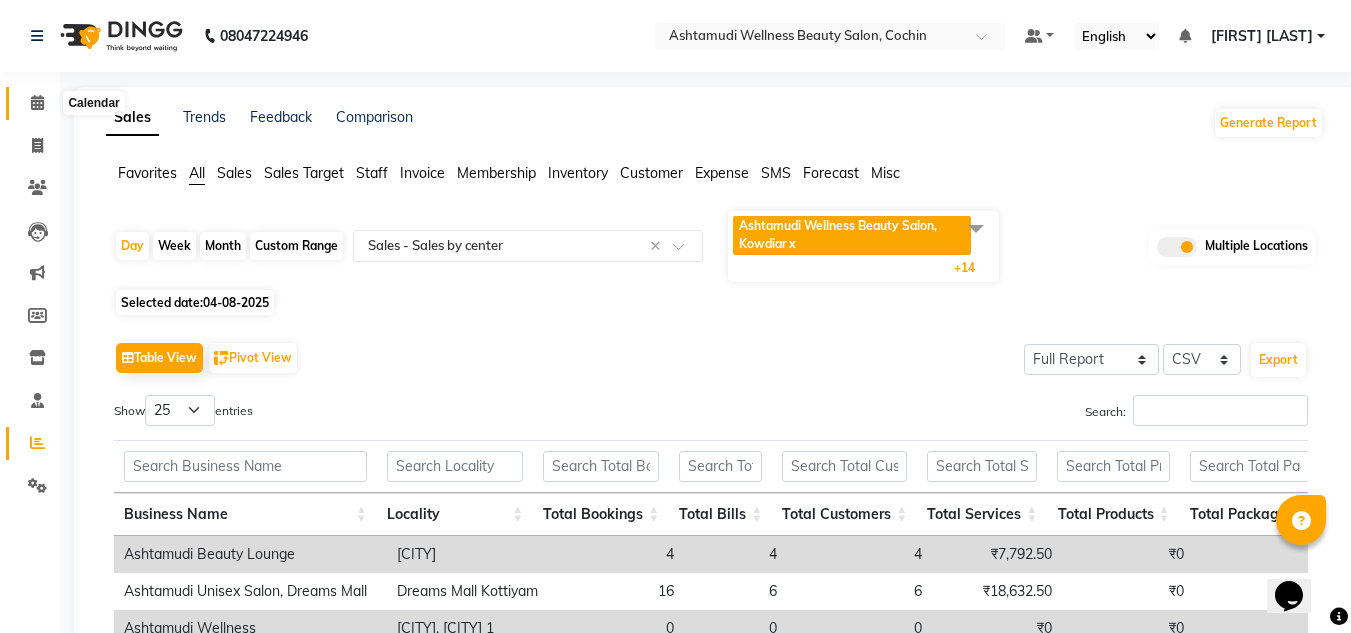 click 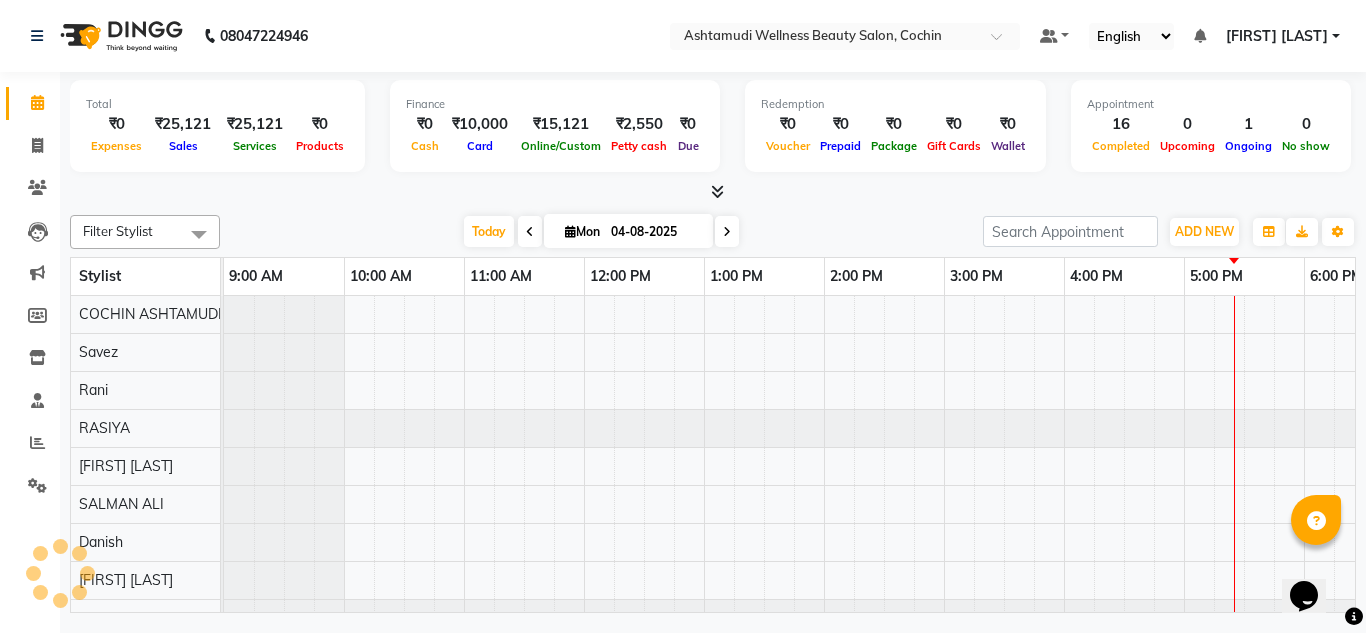 scroll, scrollTop: 0, scrollLeft: 0, axis: both 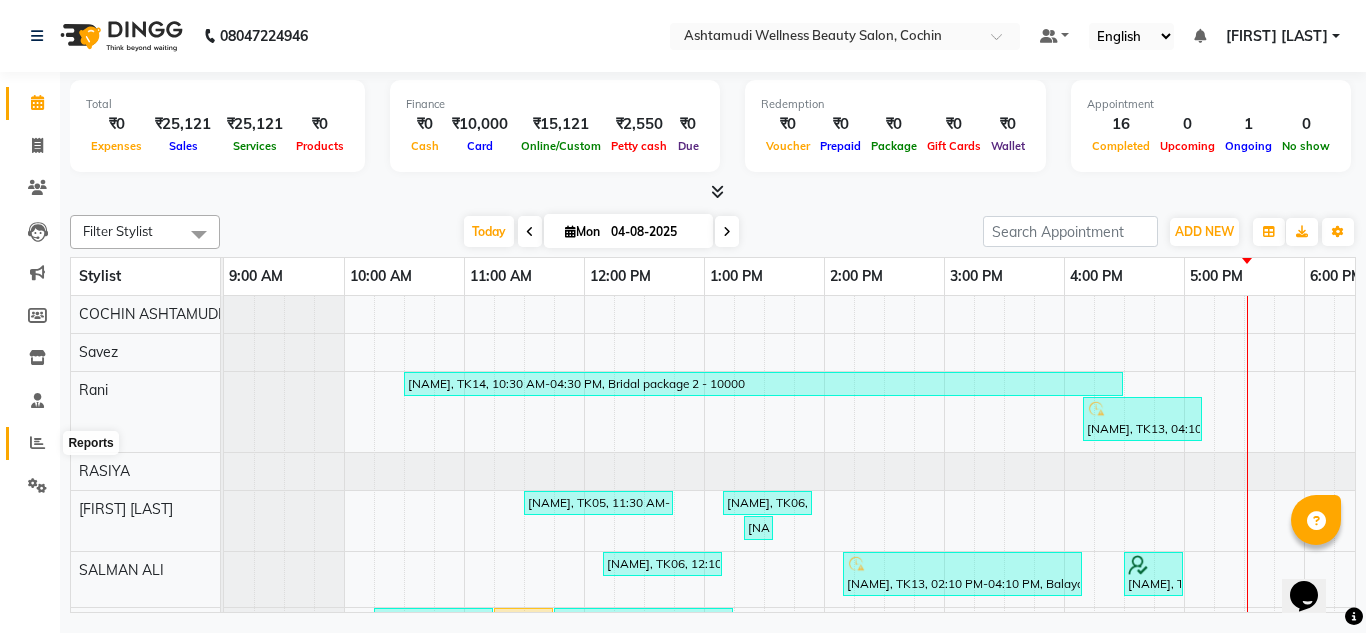 click 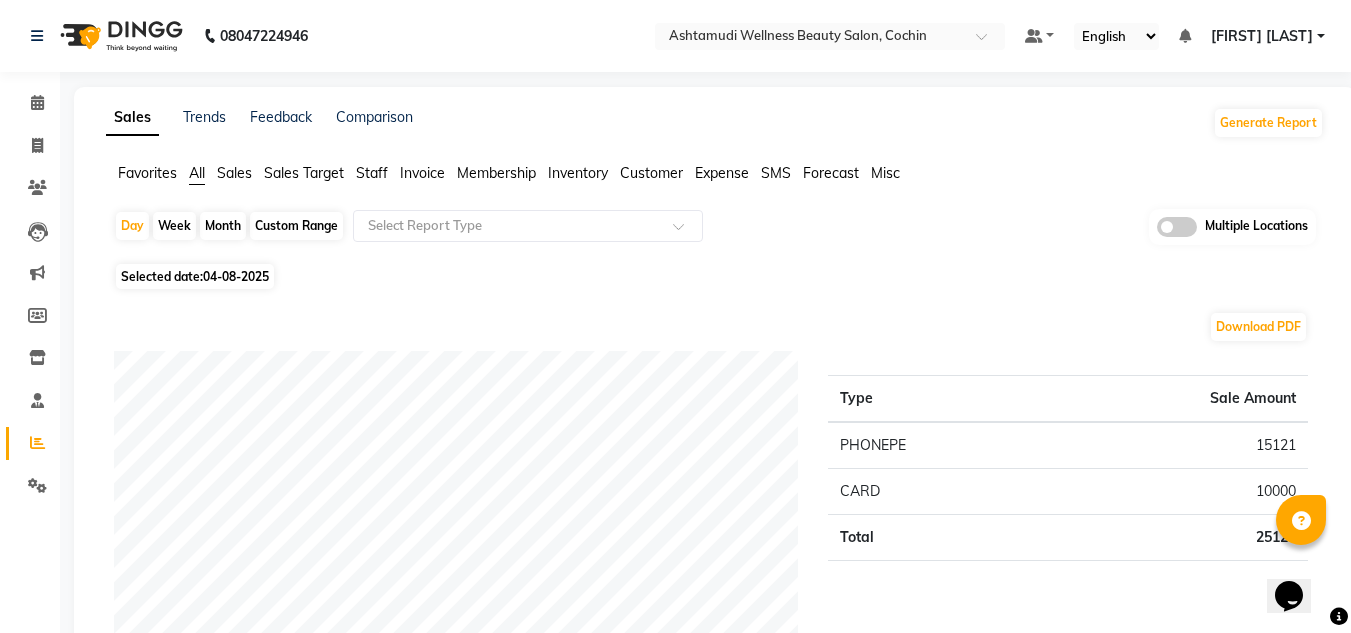 click 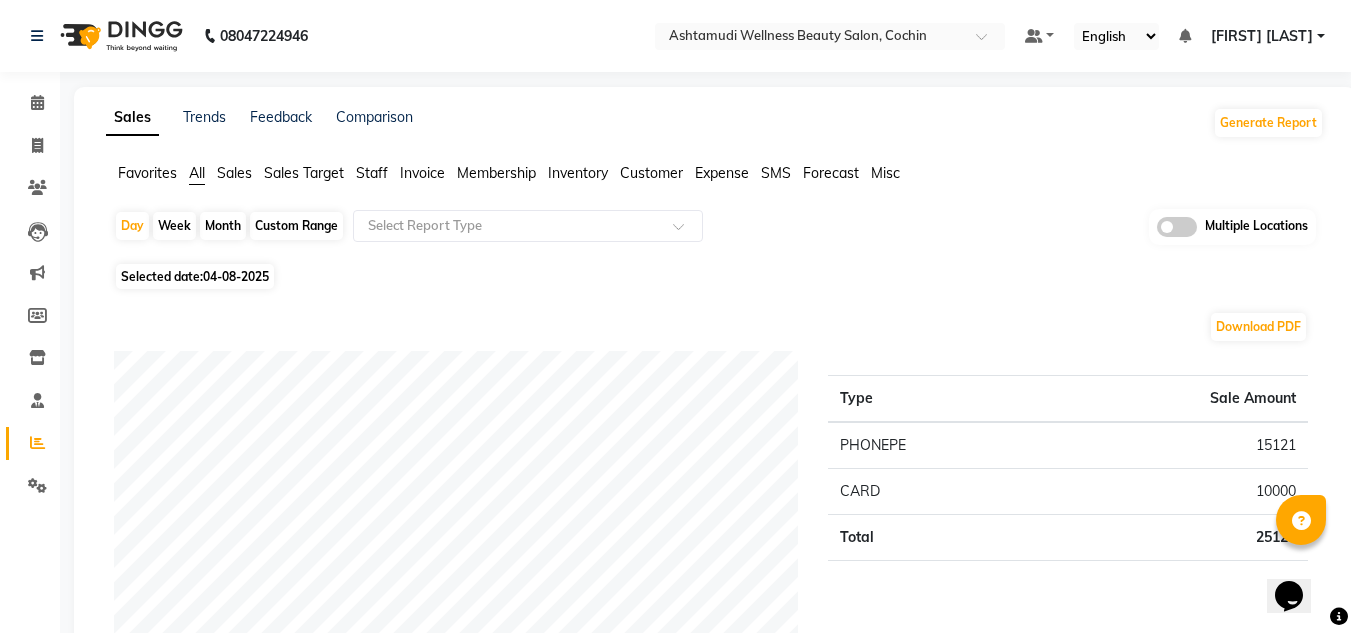 click 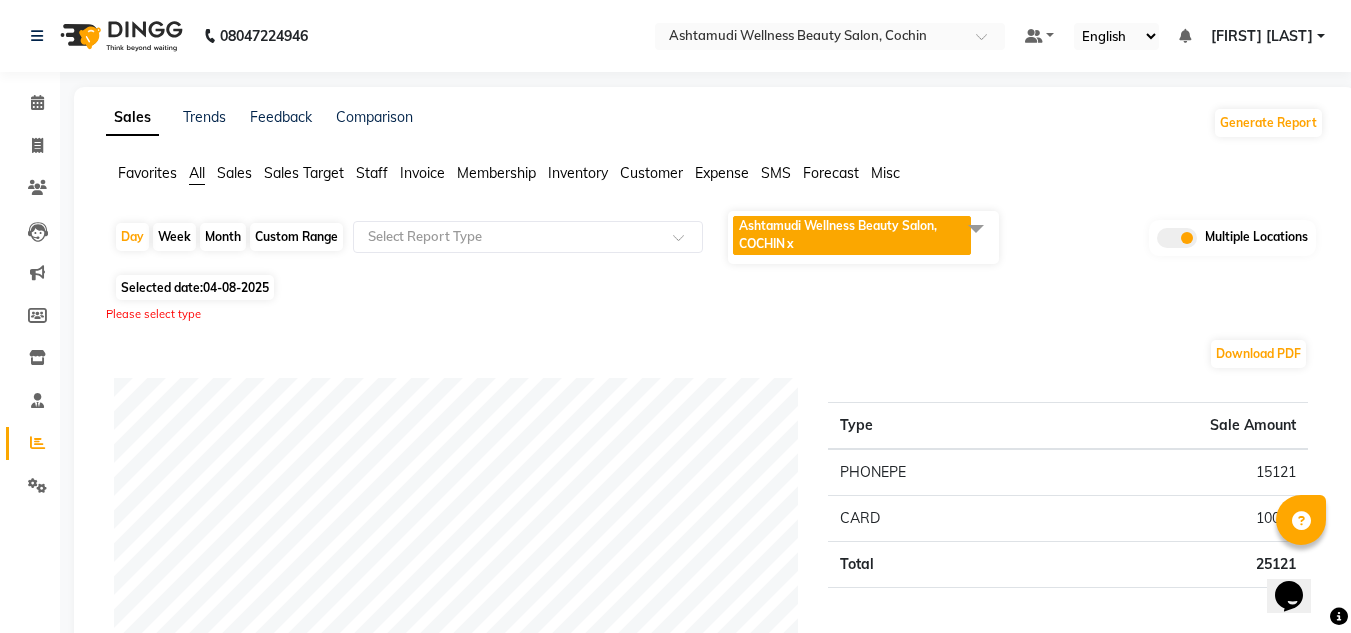 click 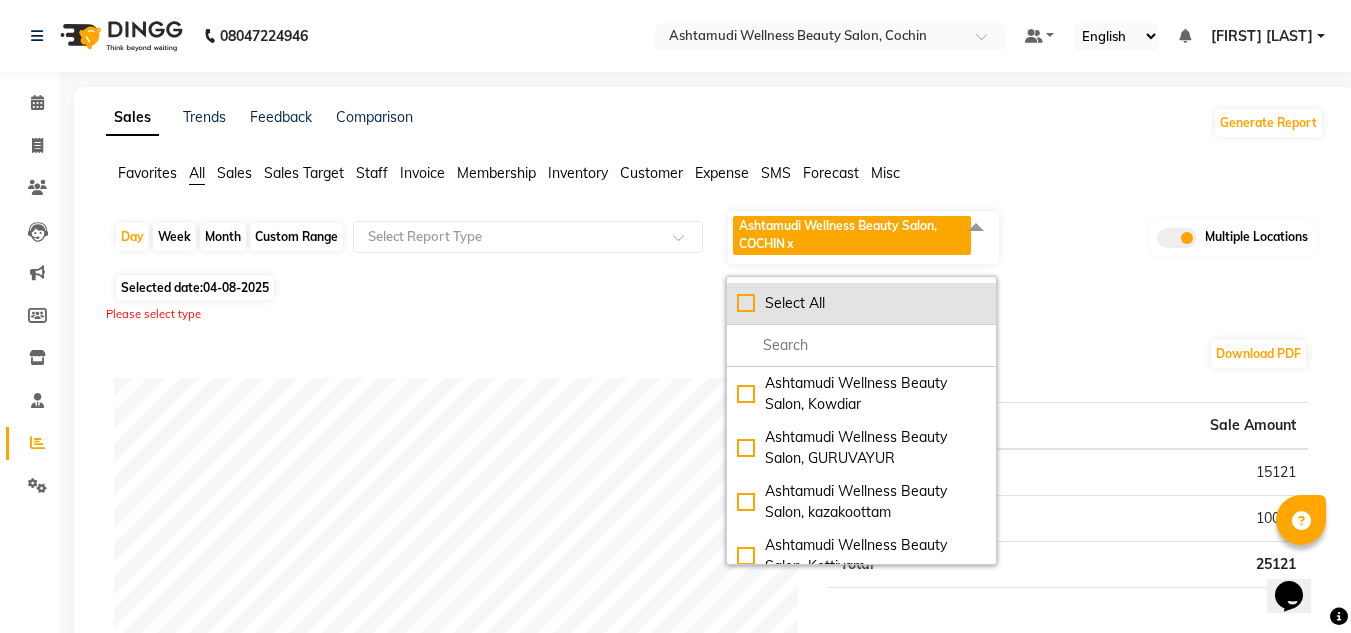 click on "Select All" 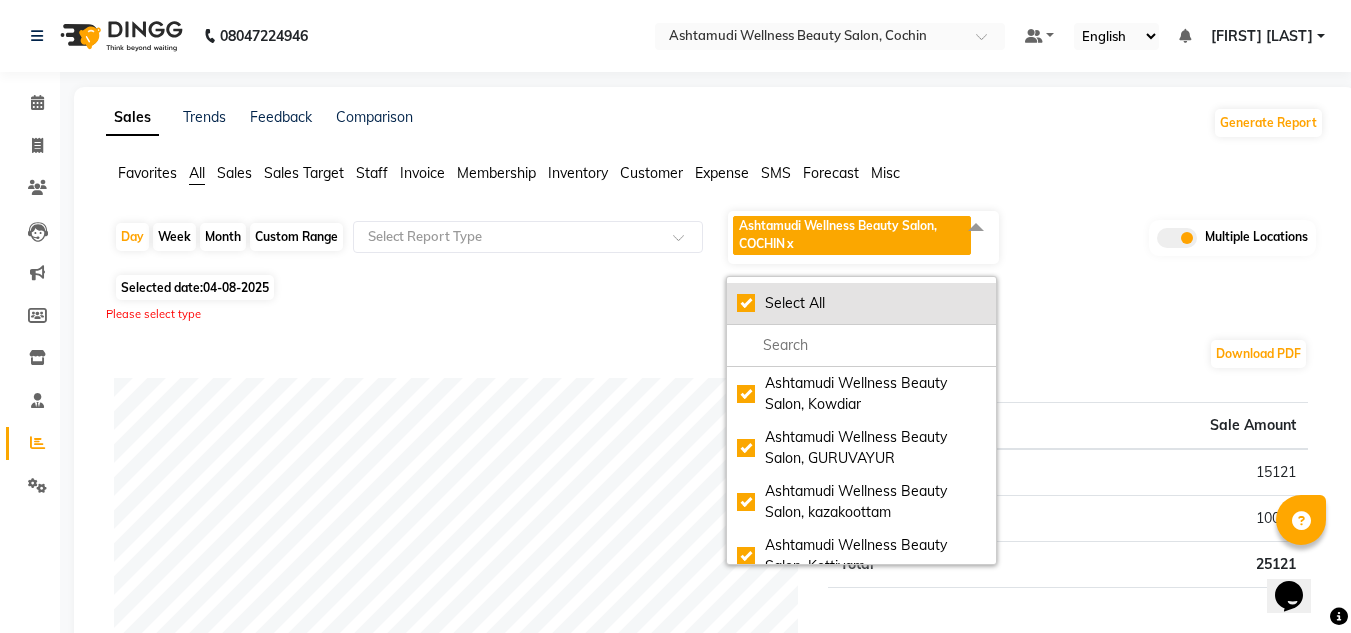 checkbox on "true" 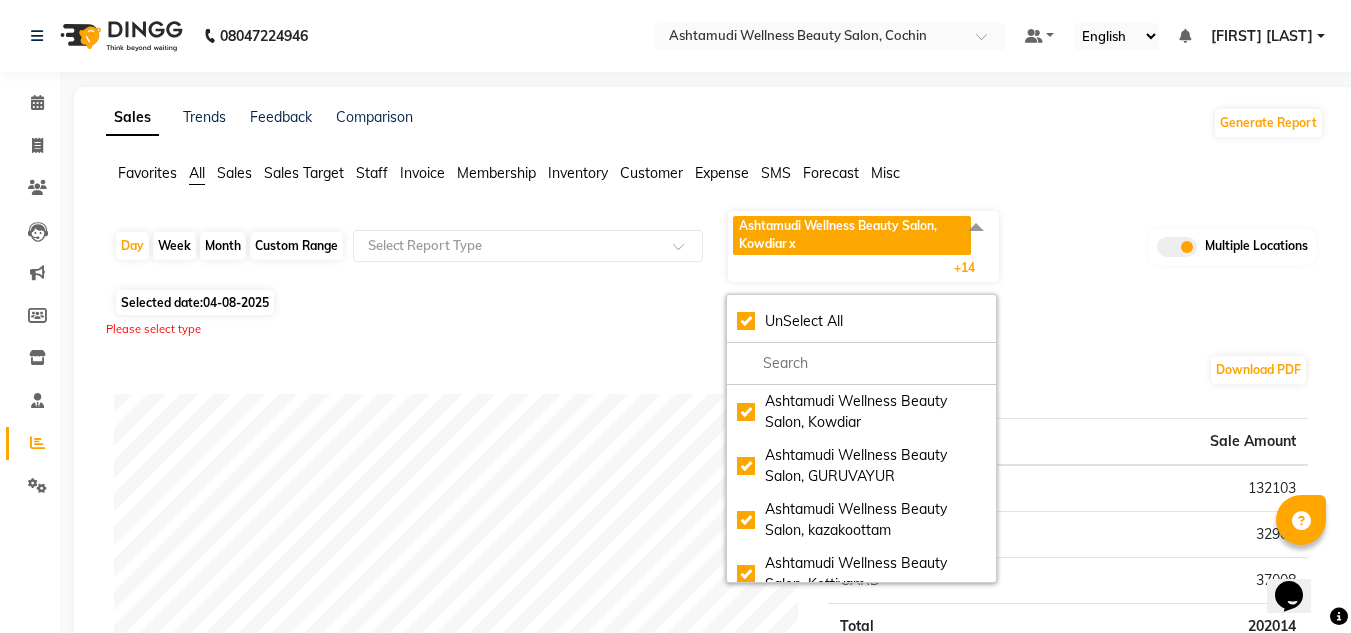 click on "Favorites All Sales Sales Target Staff Invoice Membership Inventory Customer Expense SMS Forecast Misc" 